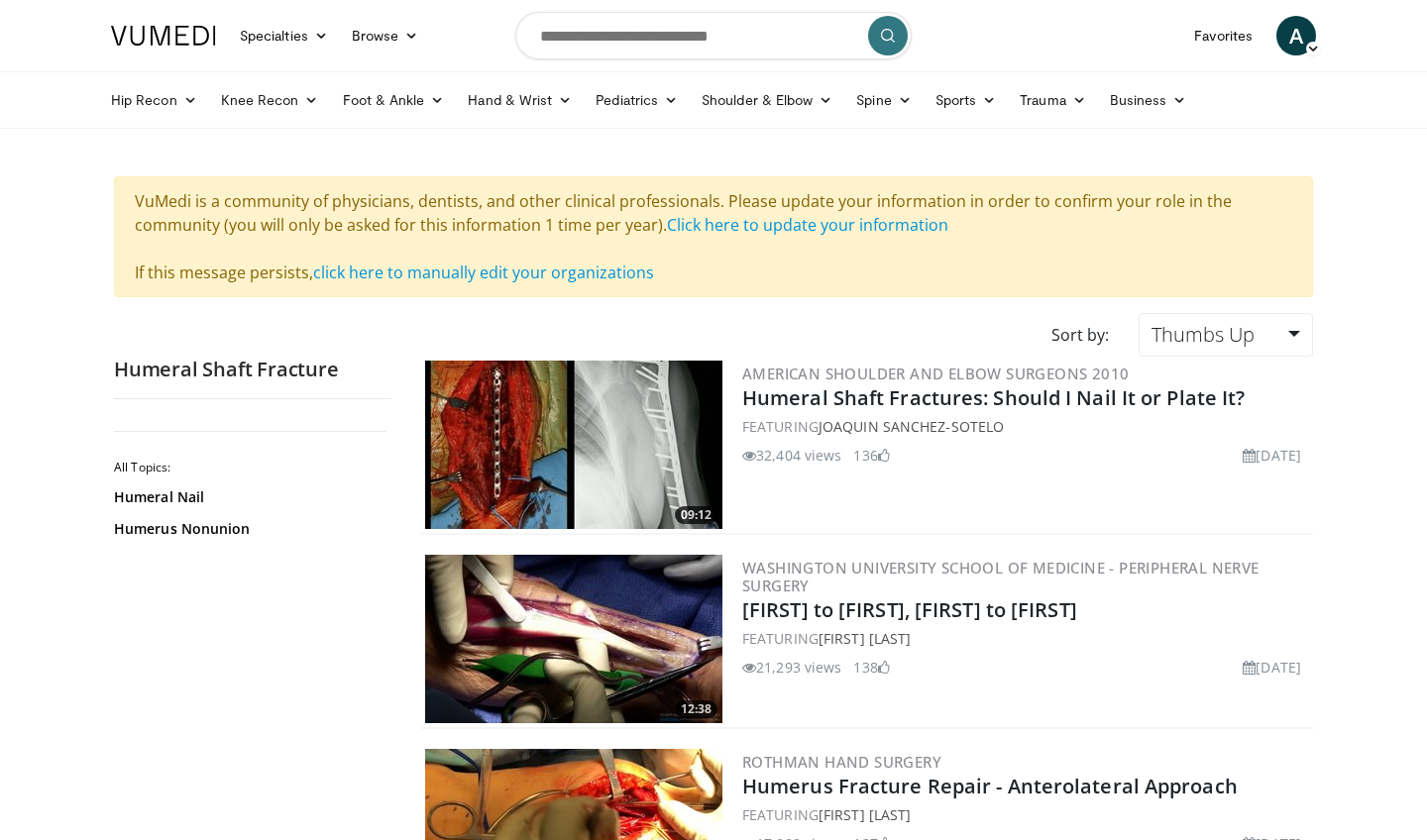 scroll, scrollTop: 0, scrollLeft: 0, axis: both 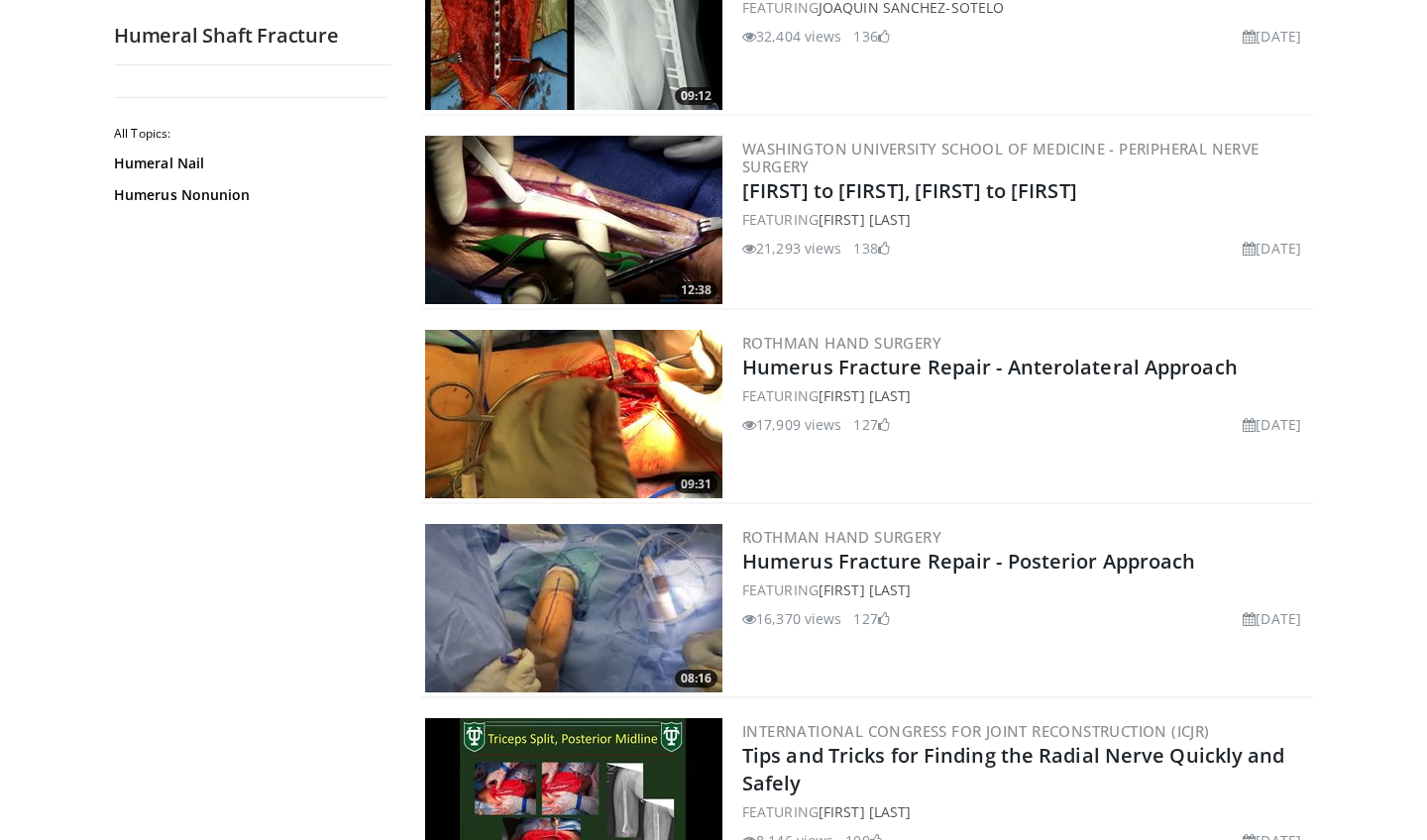 click at bounding box center [574, 414] 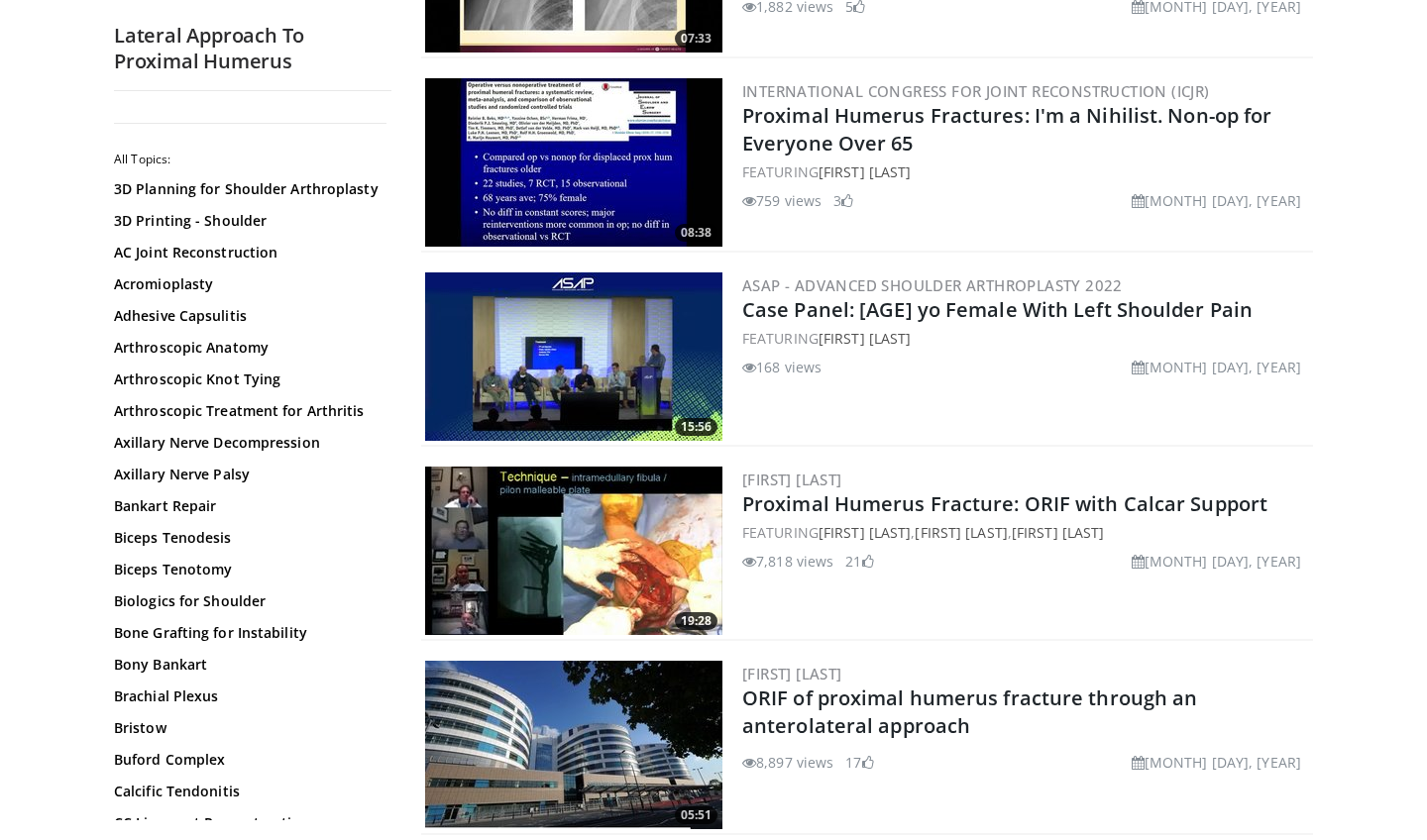 scroll, scrollTop: 2474, scrollLeft: 0, axis: vertical 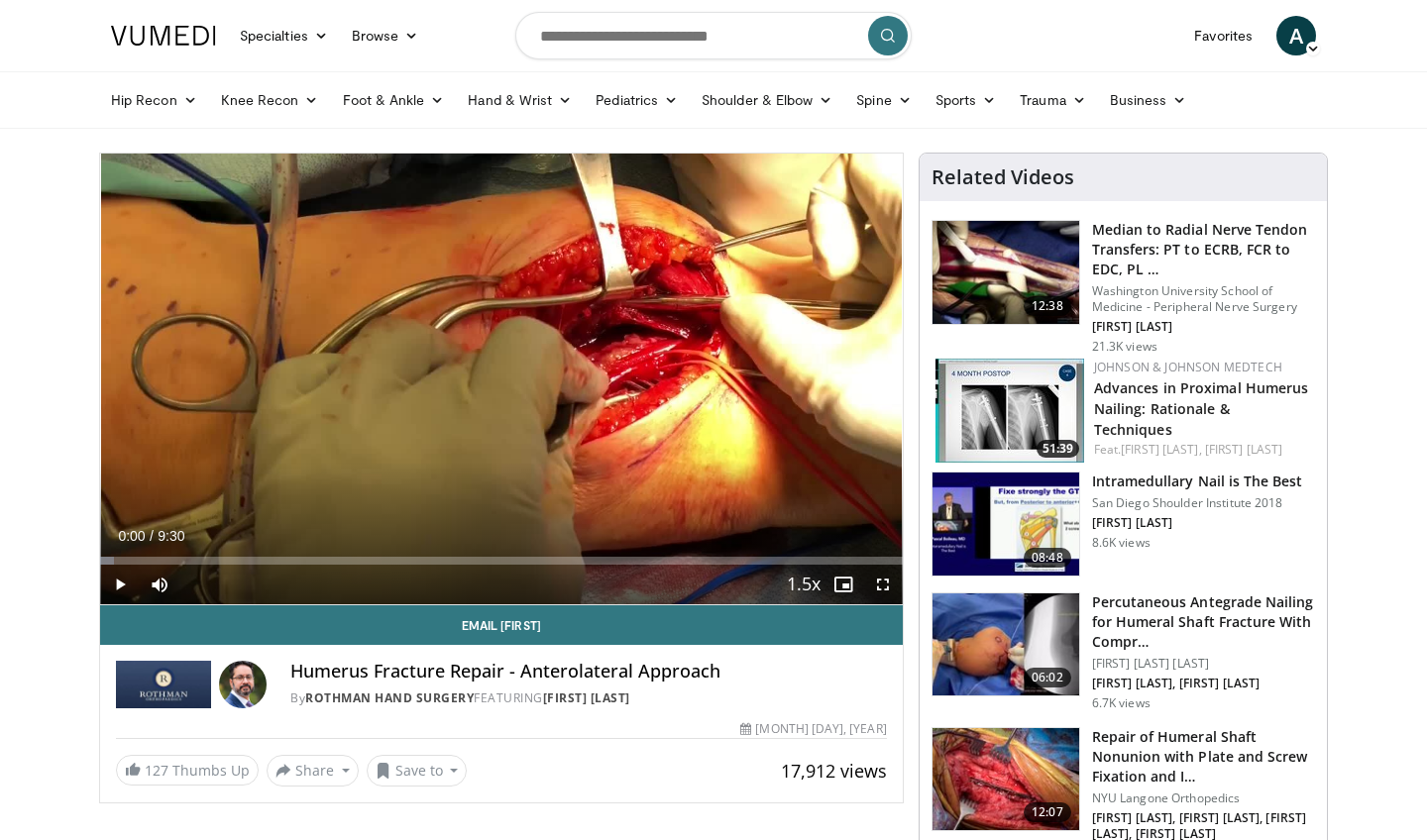 click at bounding box center [120, 584] 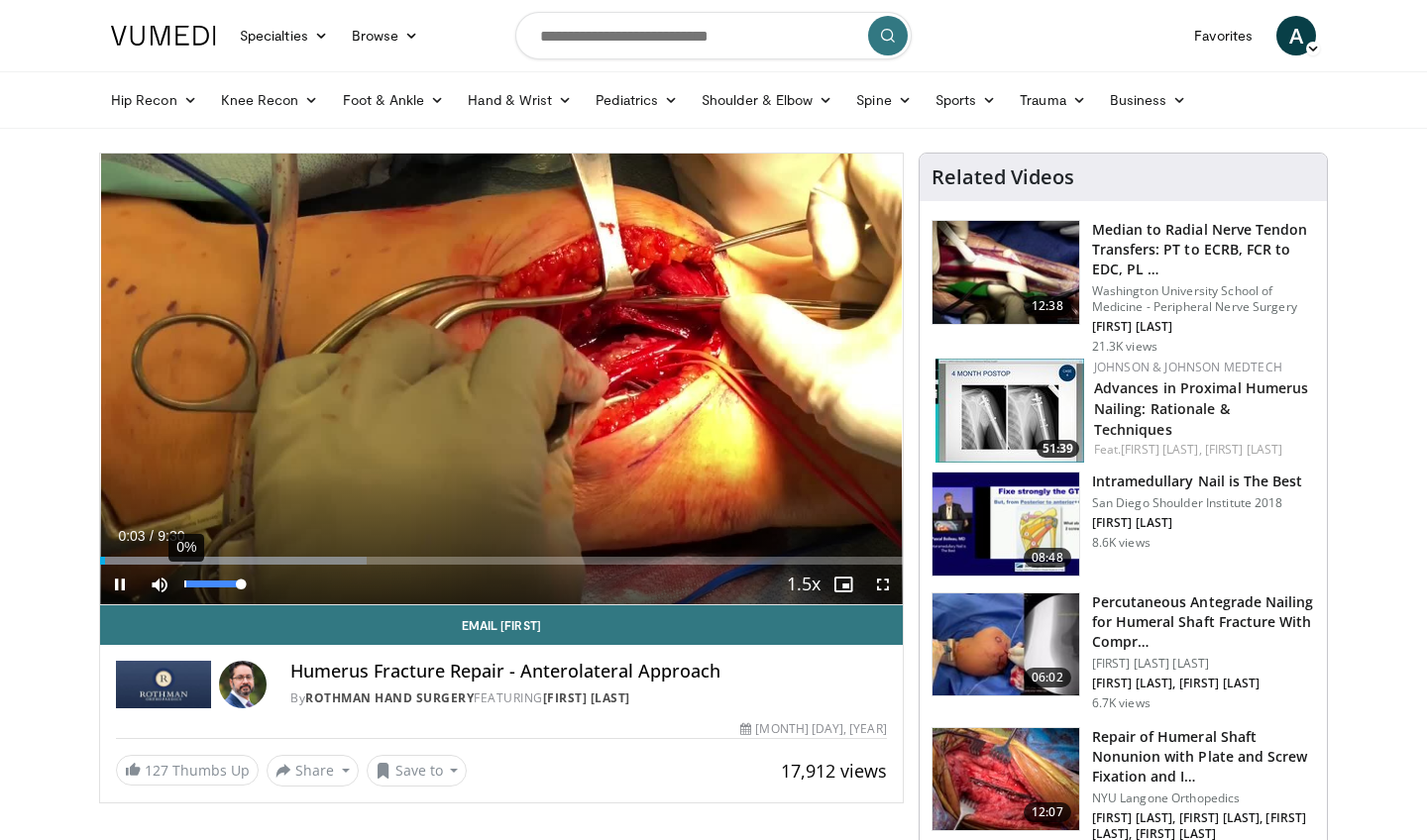 click on "0%" at bounding box center (212, 583) 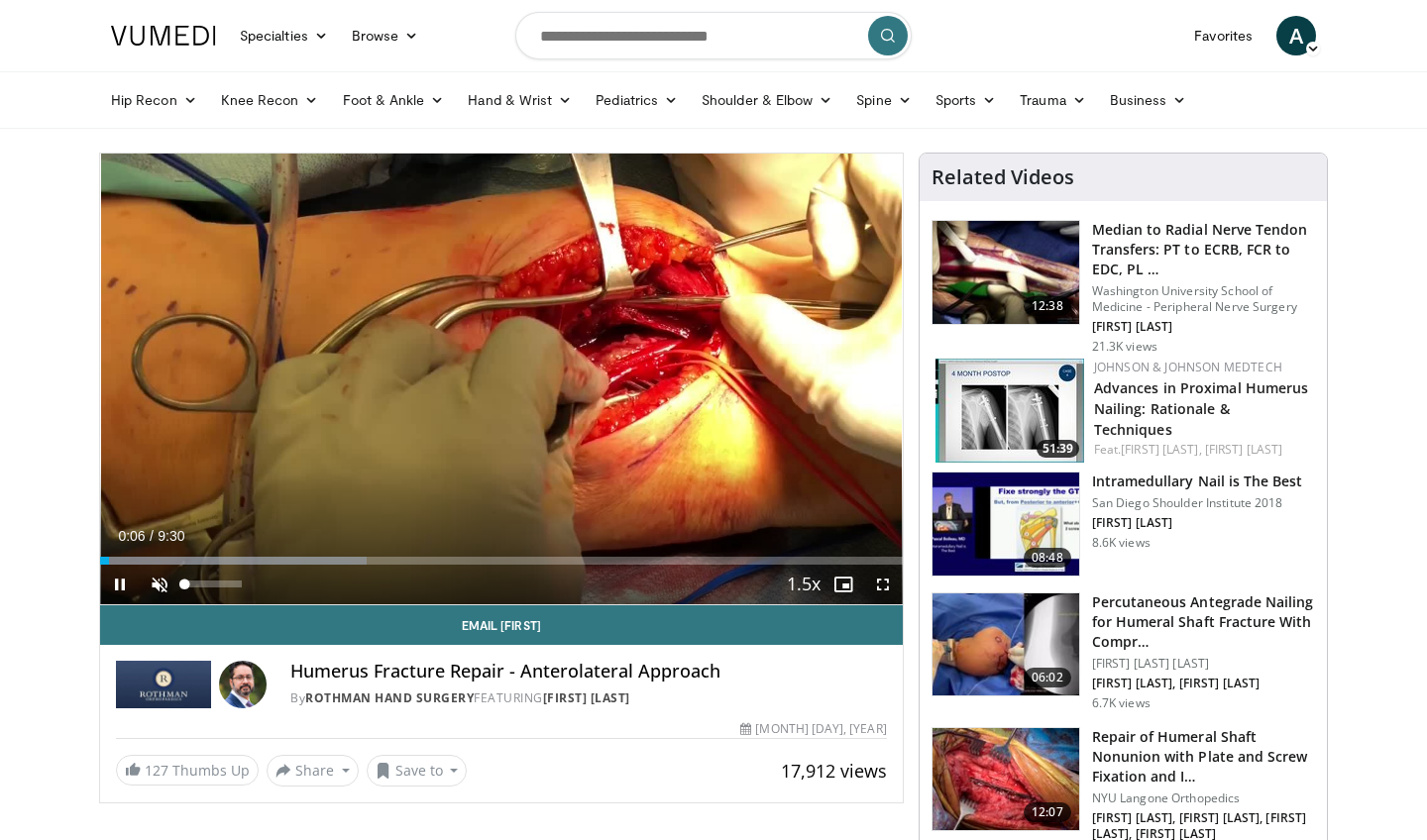 drag, startPoint x: 186, startPoint y: 588, endPoint x: 152, endPoint y: 588, distance: 34 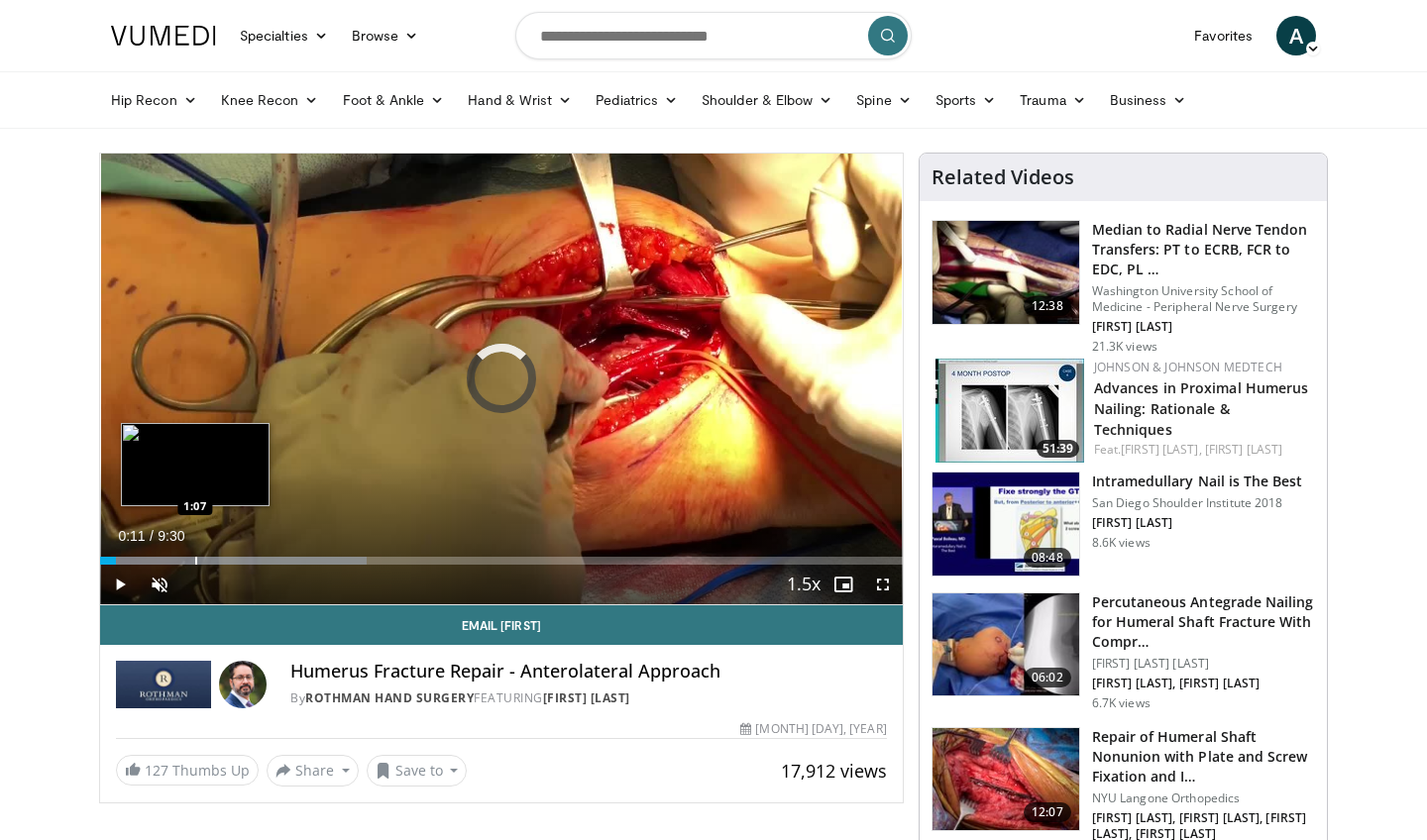 drag, startPoint x: 116, startPoint y: 562, endPoint x: 224, endPoint y: 561, distance: 108.00463 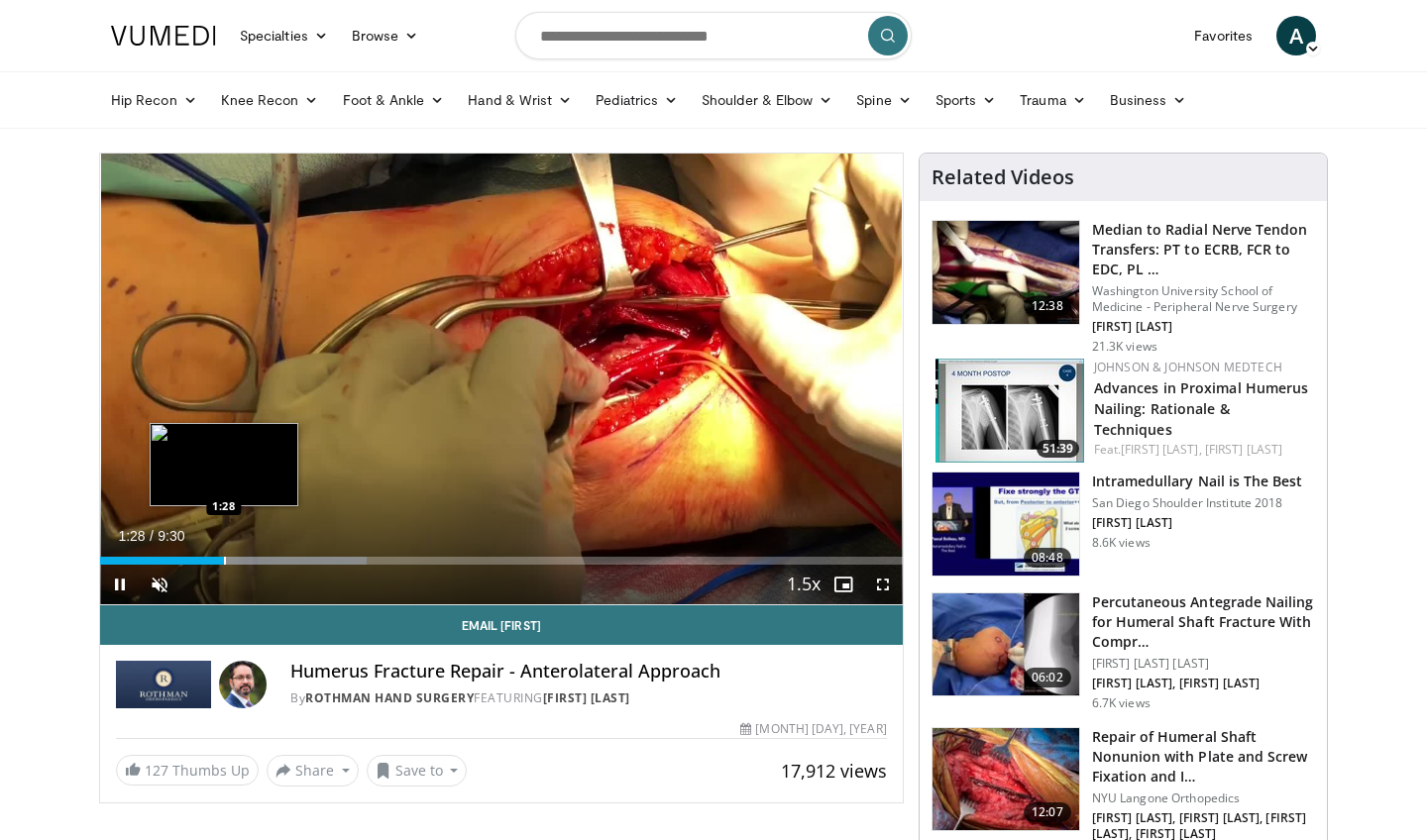 click at bounding box center [225, 561] 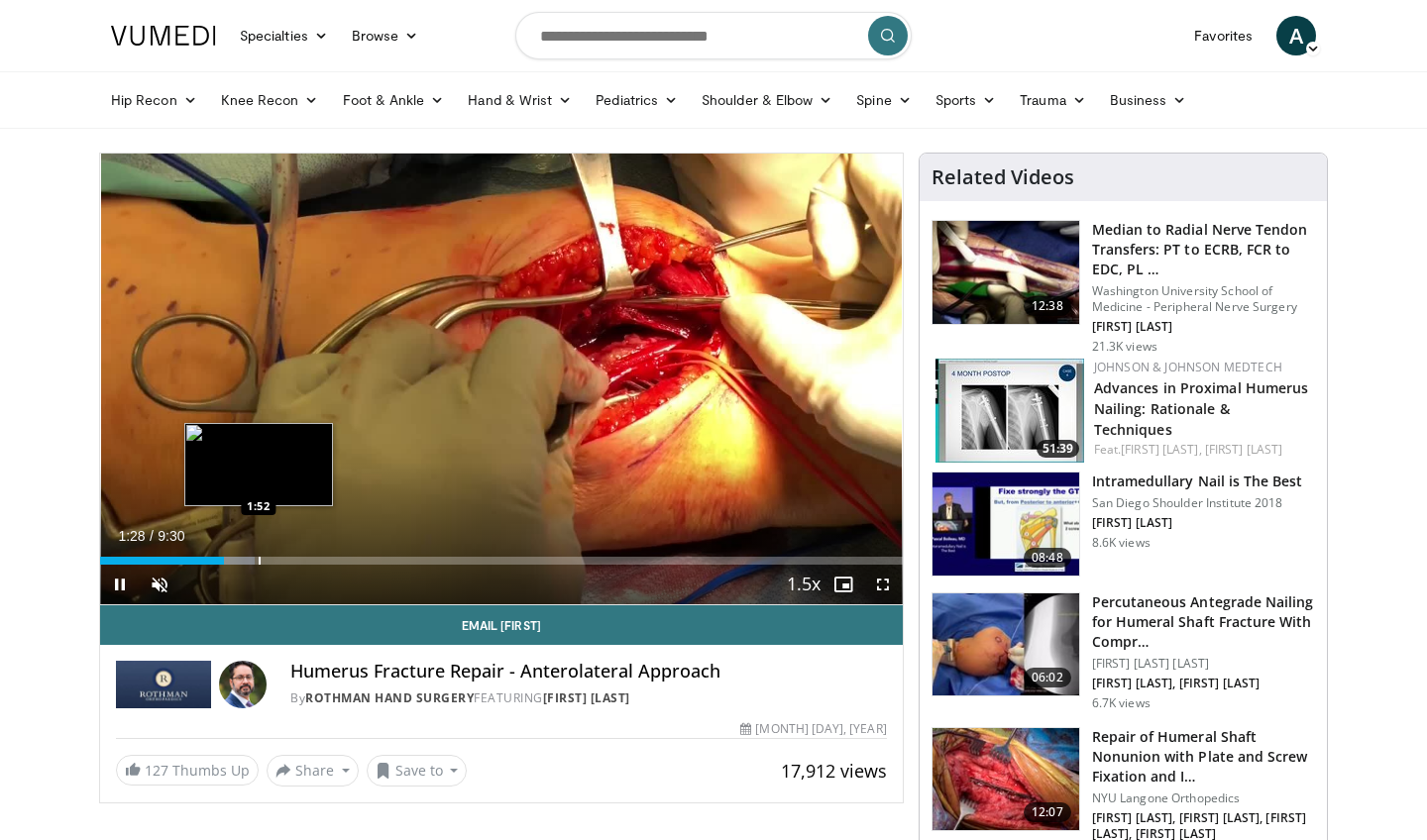 click at bounding box center [260, 561] 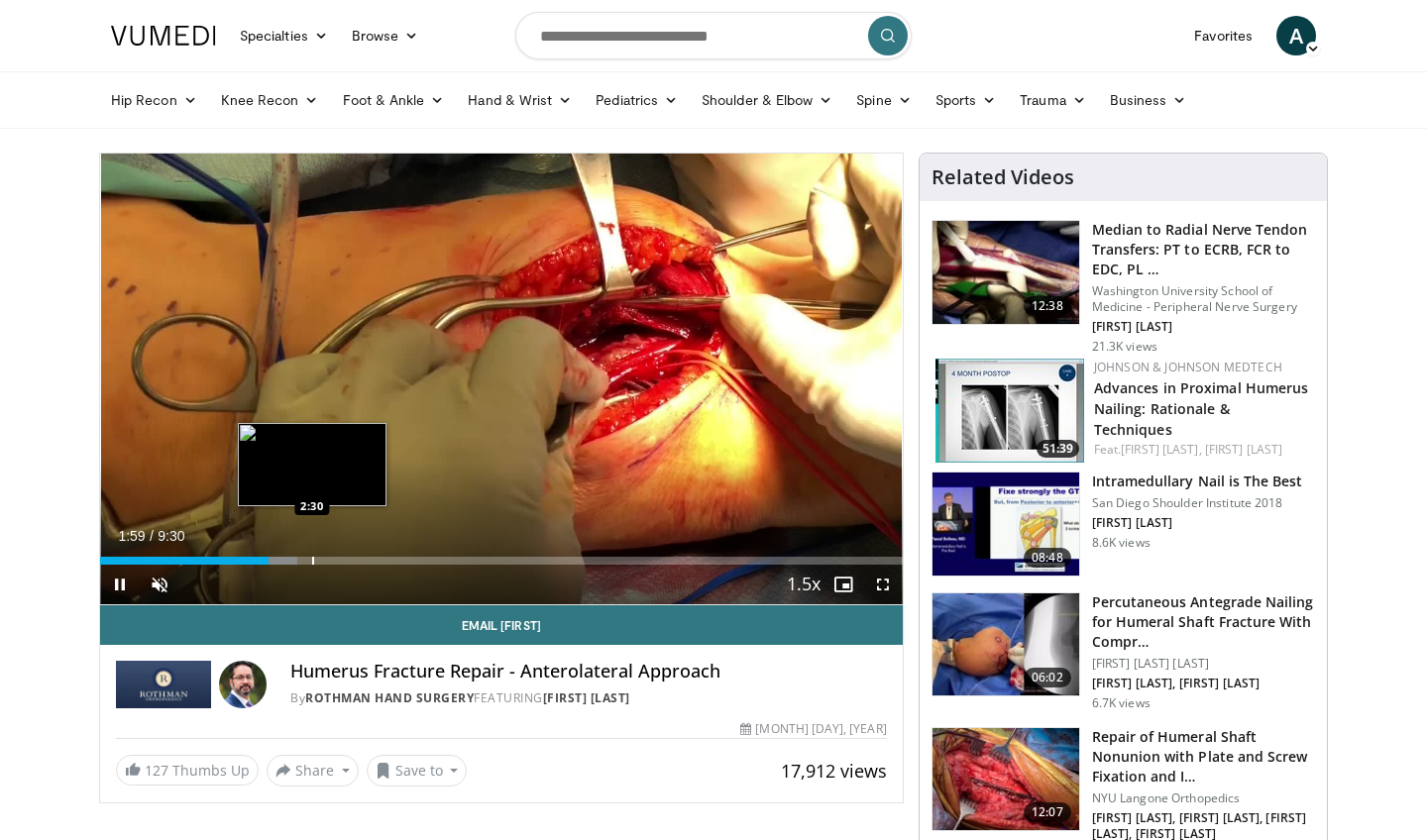 click at bounding box center [313, 561] 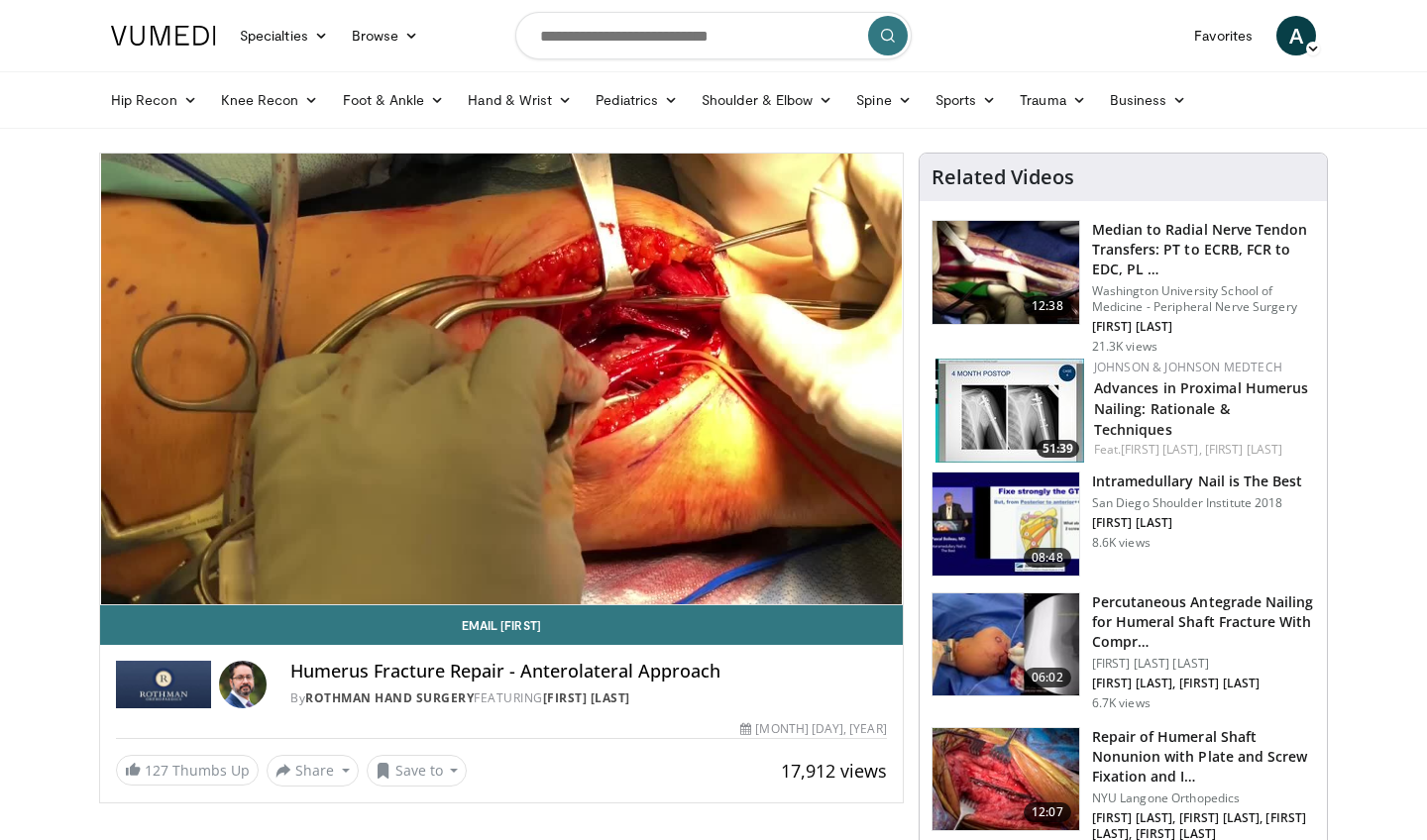 click on "10 seconds
Tap to unmute" at bounding box center (501, 378) 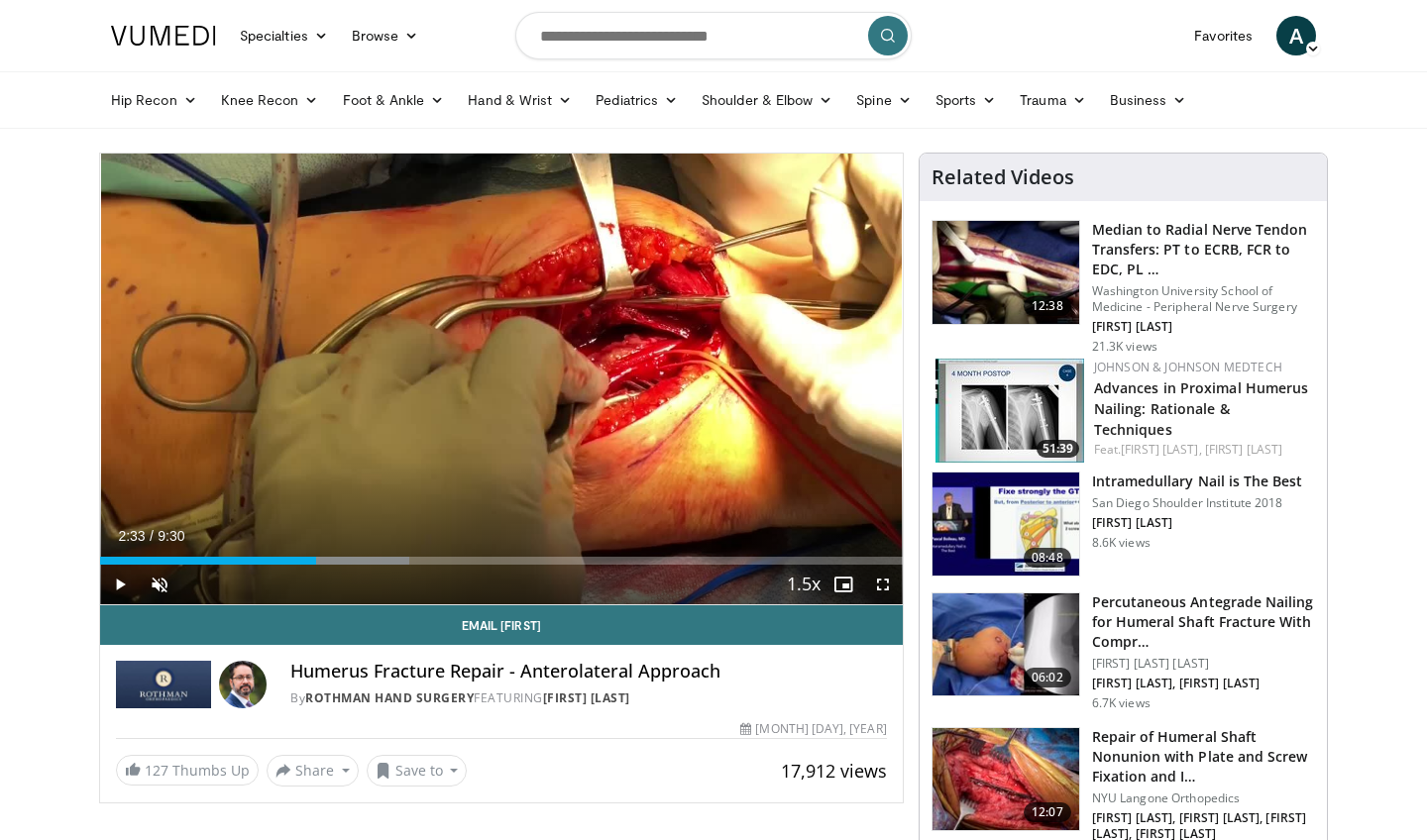 click at bounding box center (883, 584) 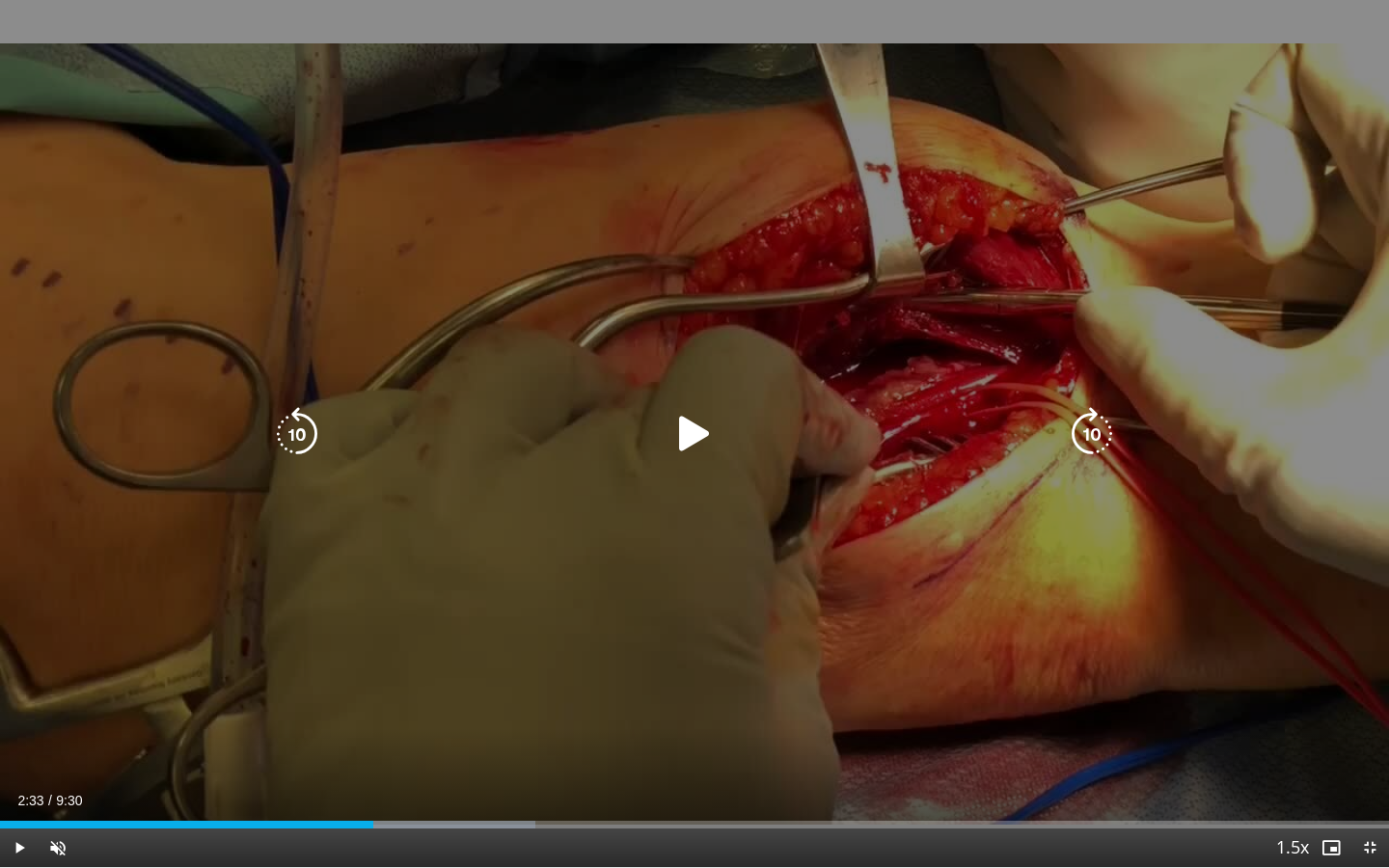 click at bounding box center (694, 434) 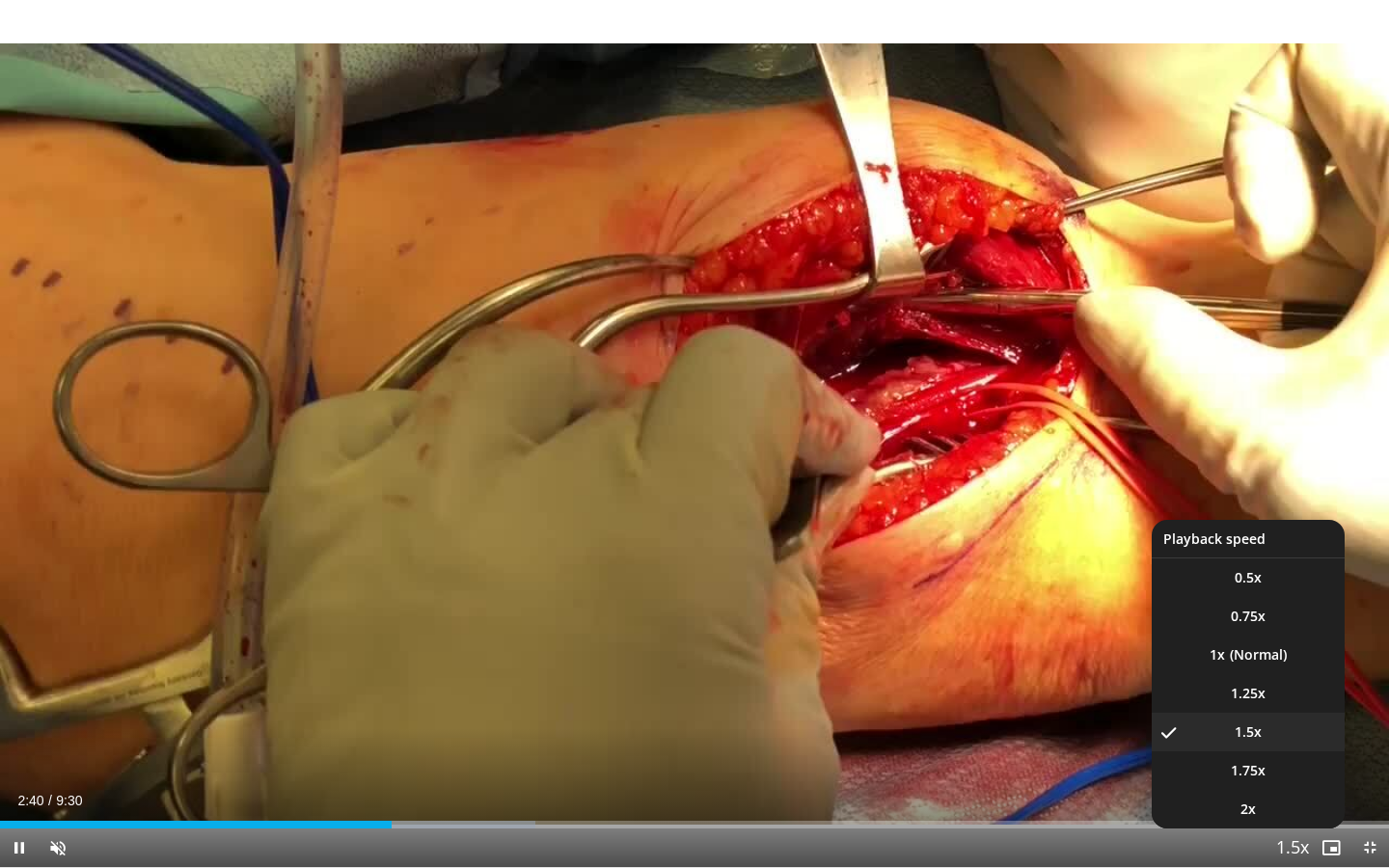 click at bounding box center [1293, 849] 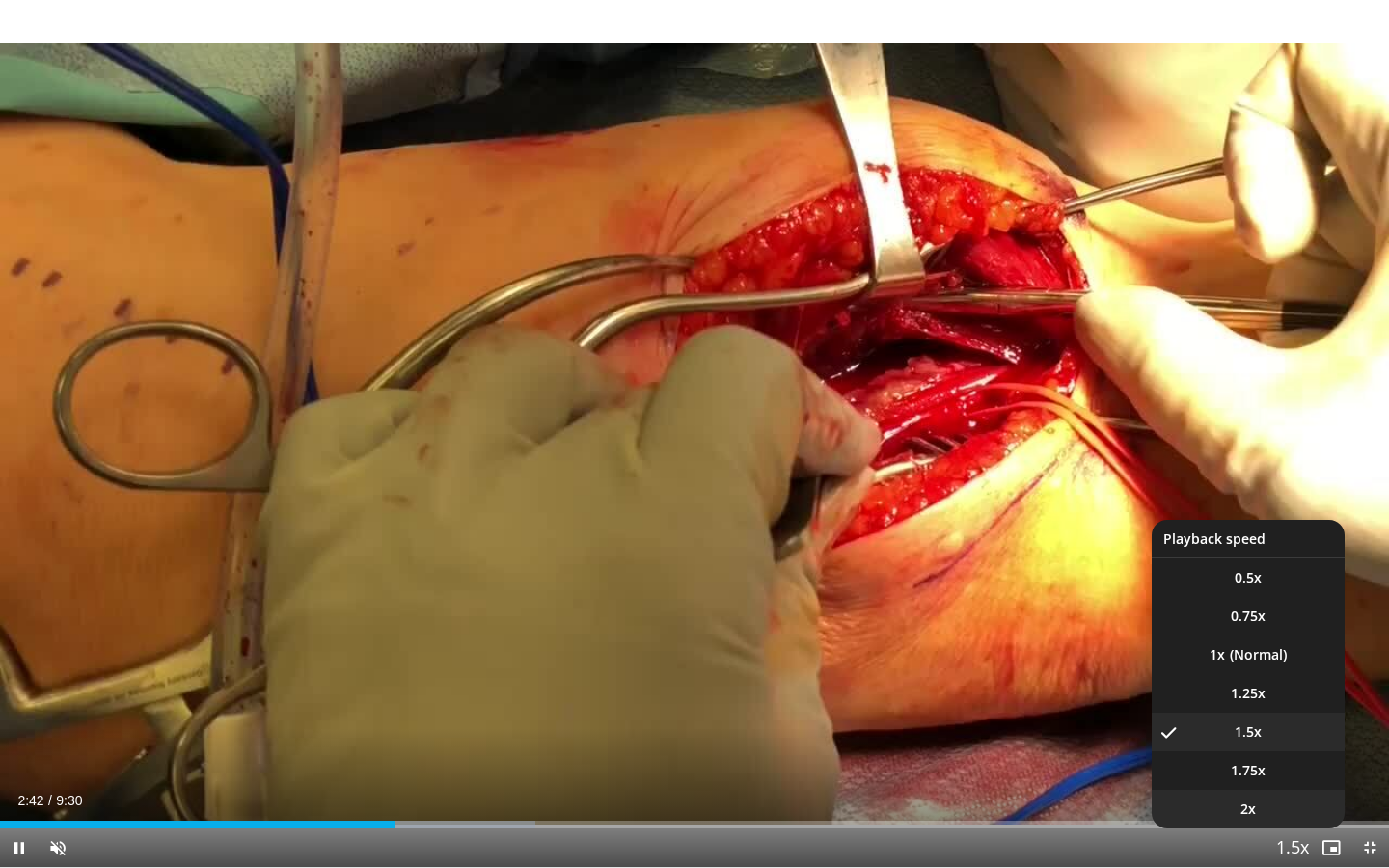 click on "2x" at bounding box center [1248, 809] 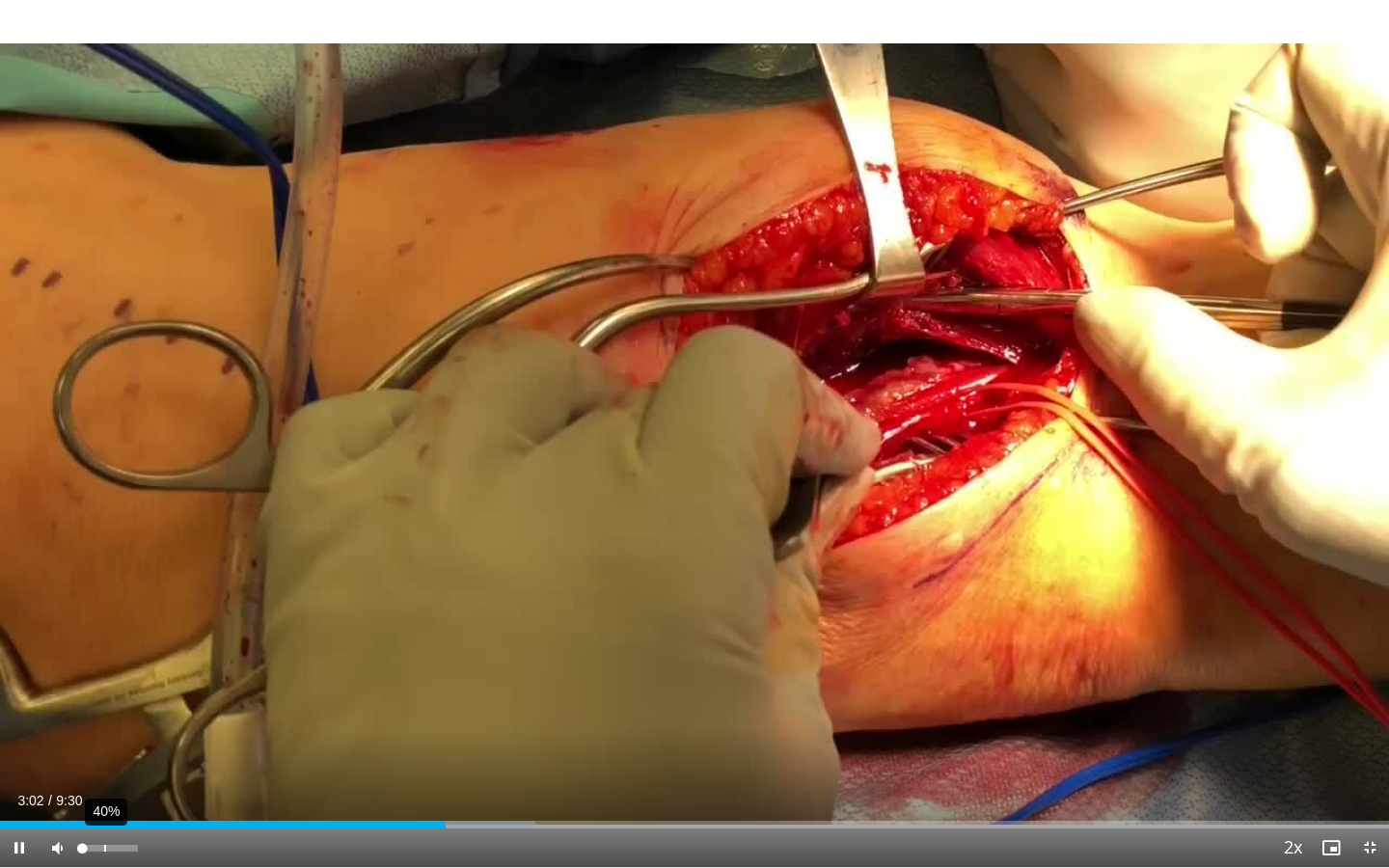 click on "40%" at bounding box center [109, 848] 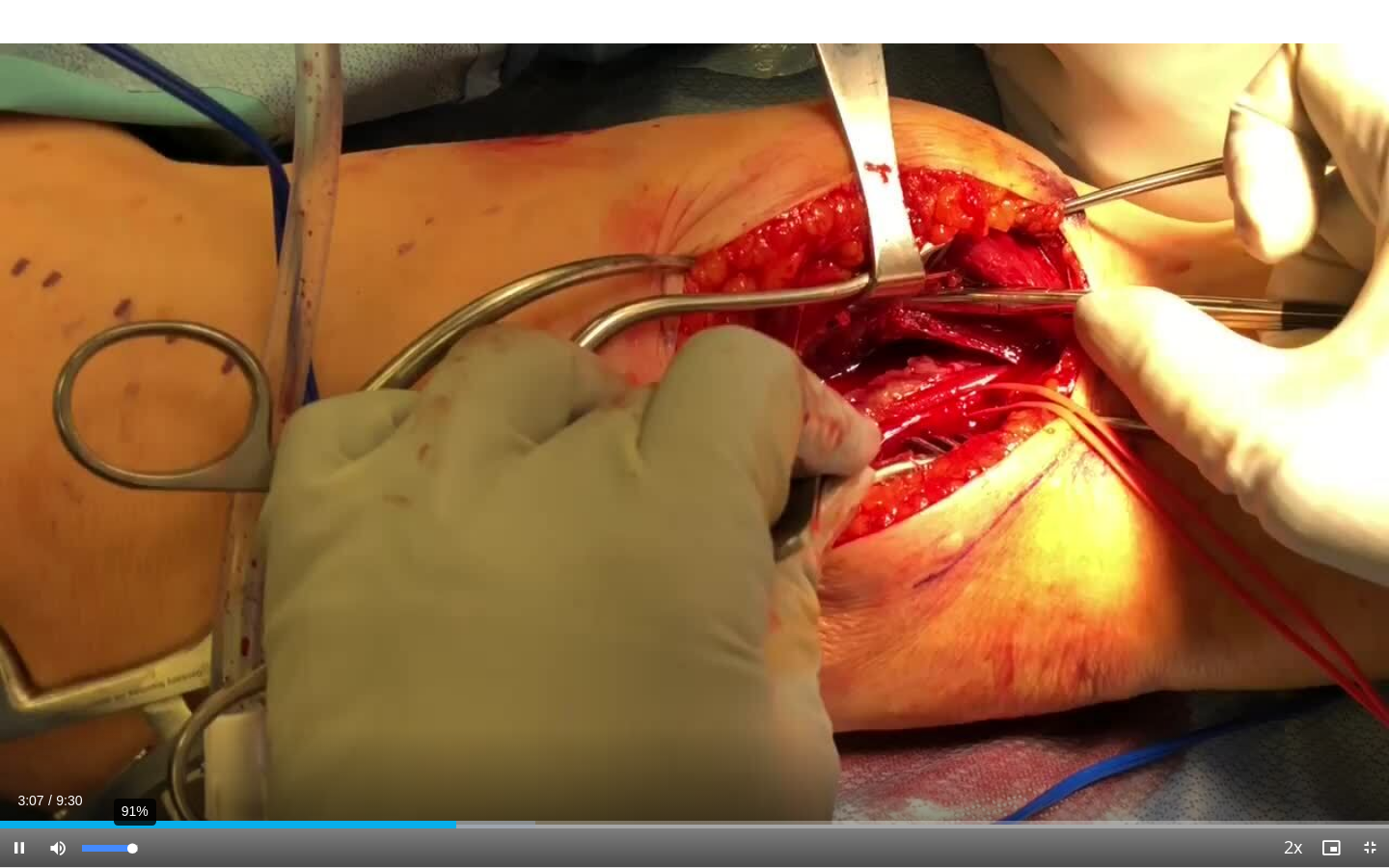 drag, startPoint x: 105, startPoint y: 843, endPoint x: 139, endPoint y: 842, distance: 34.014703 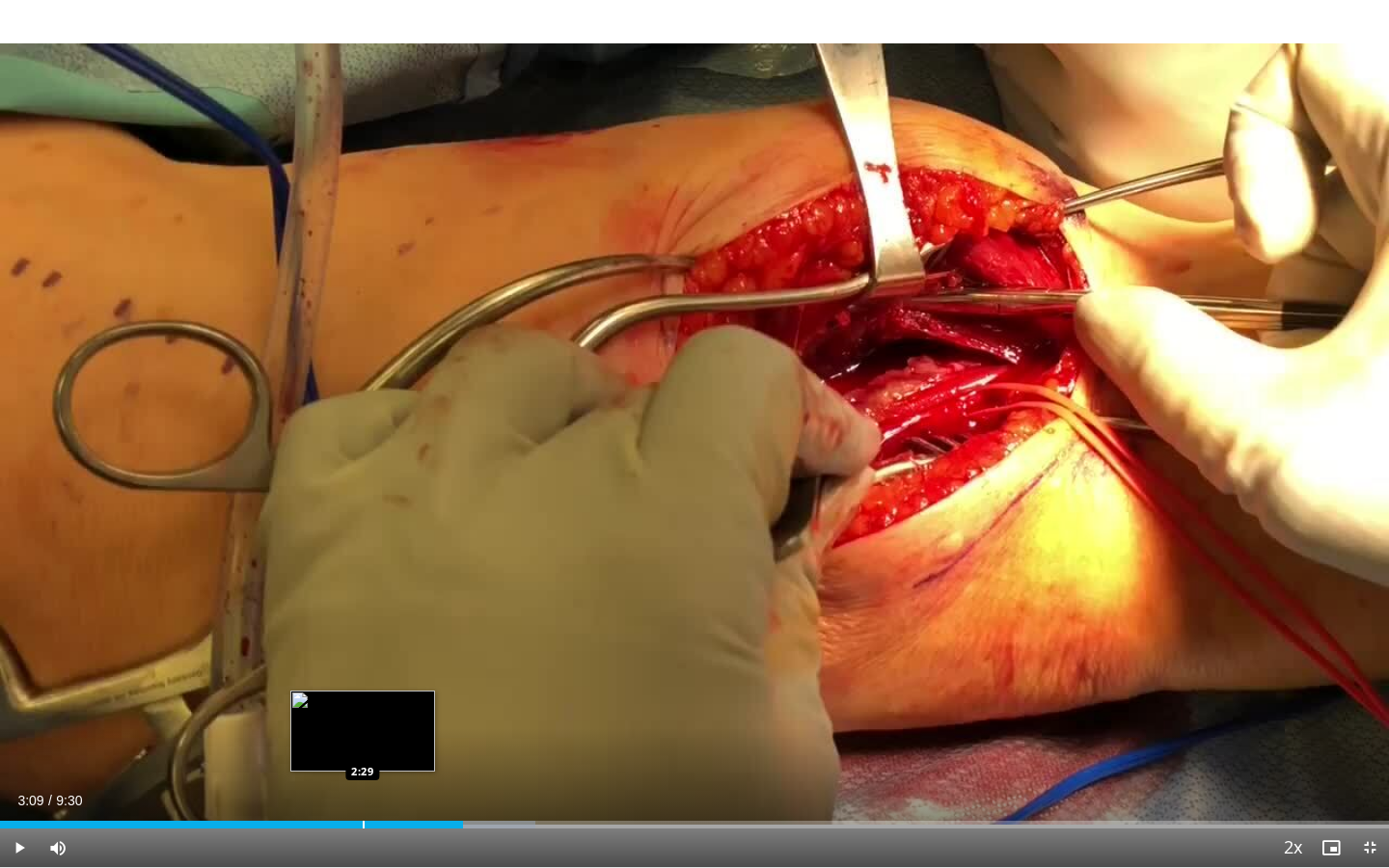 click on "Loaded :  38.54% 3:10 2:29" at bounding box center (694, 819) 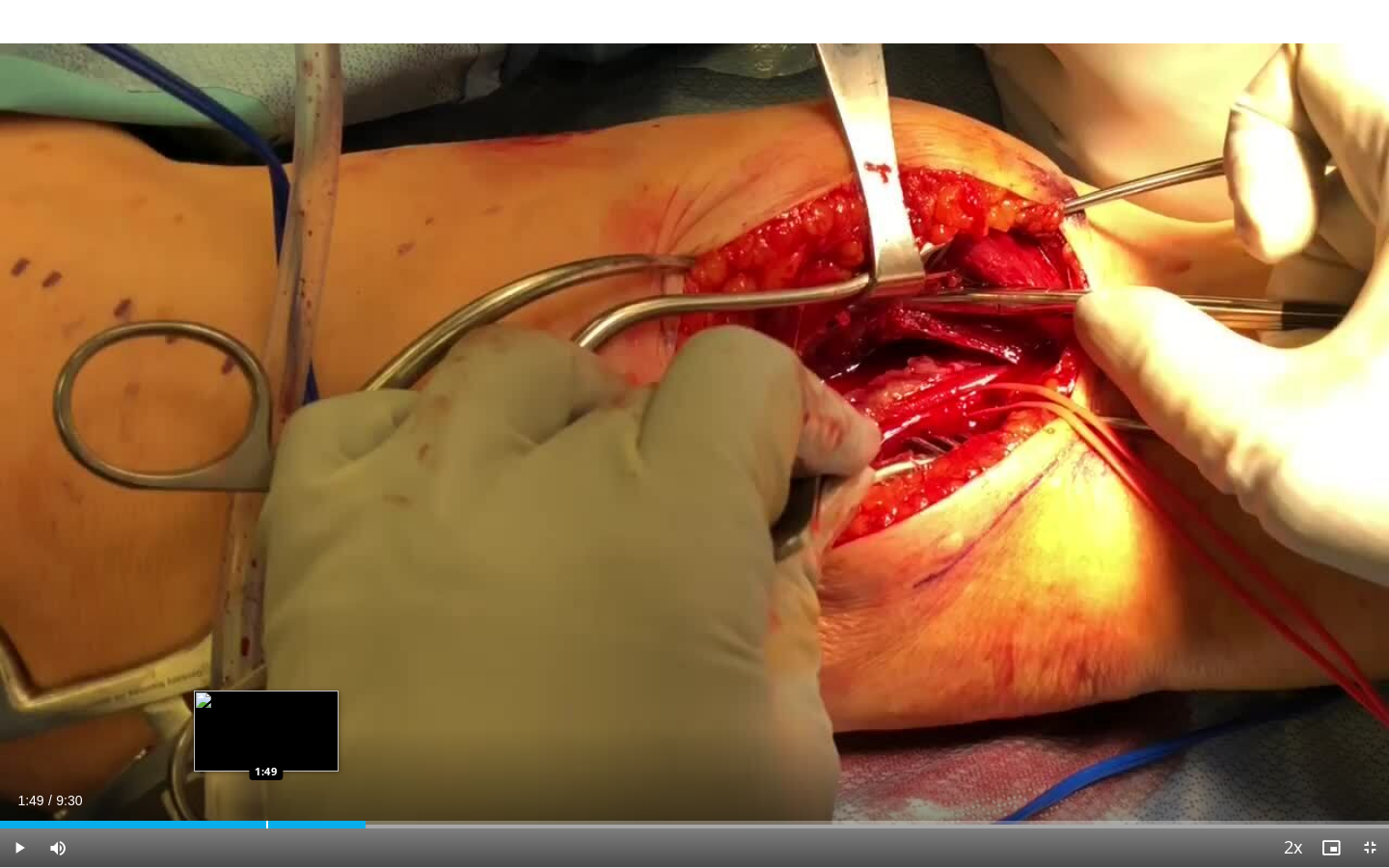 click on "Loaded :  26.27% 2:30 1:49" at bounding box center [694, 825] 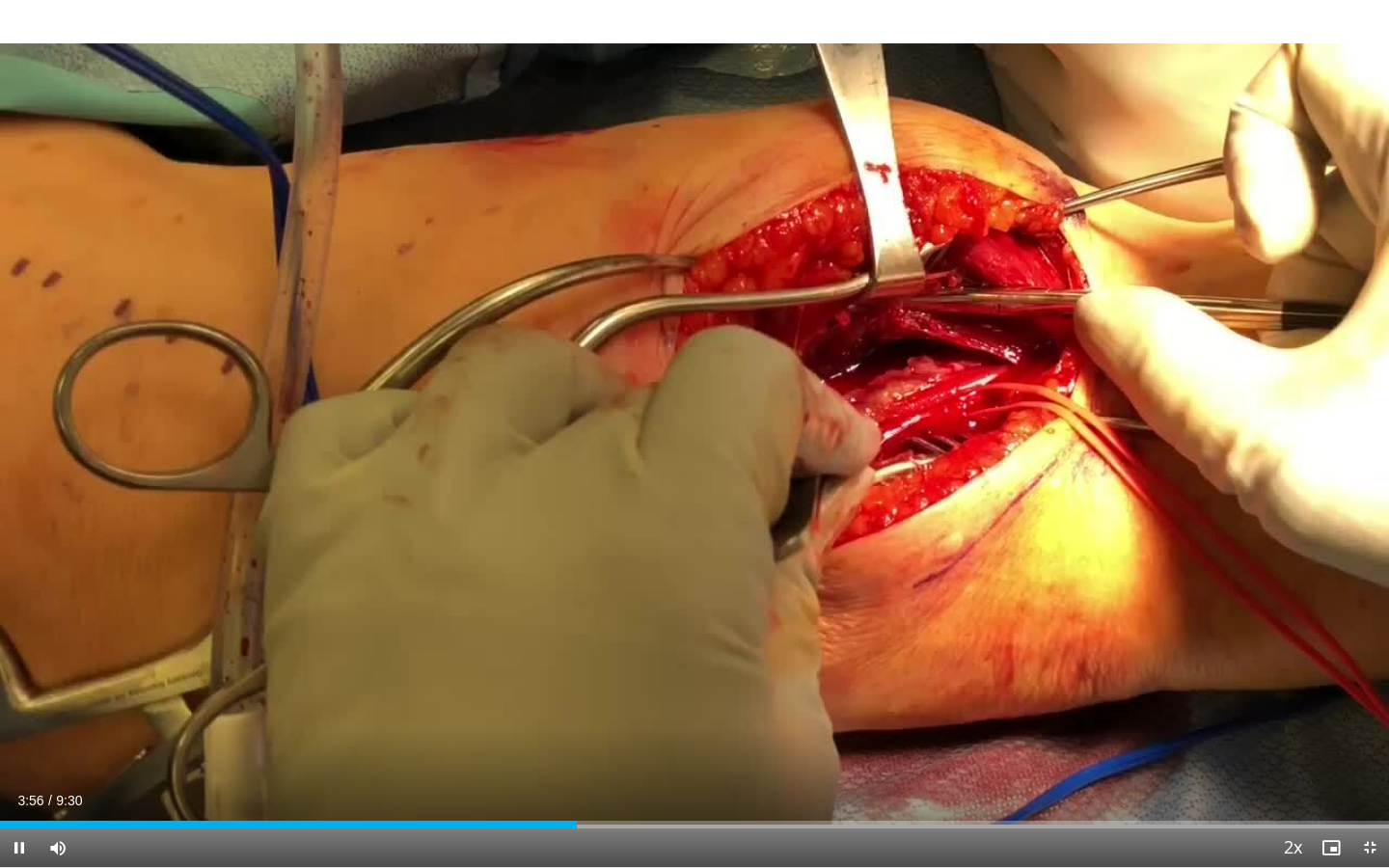 click at bounding box center [19, 848] 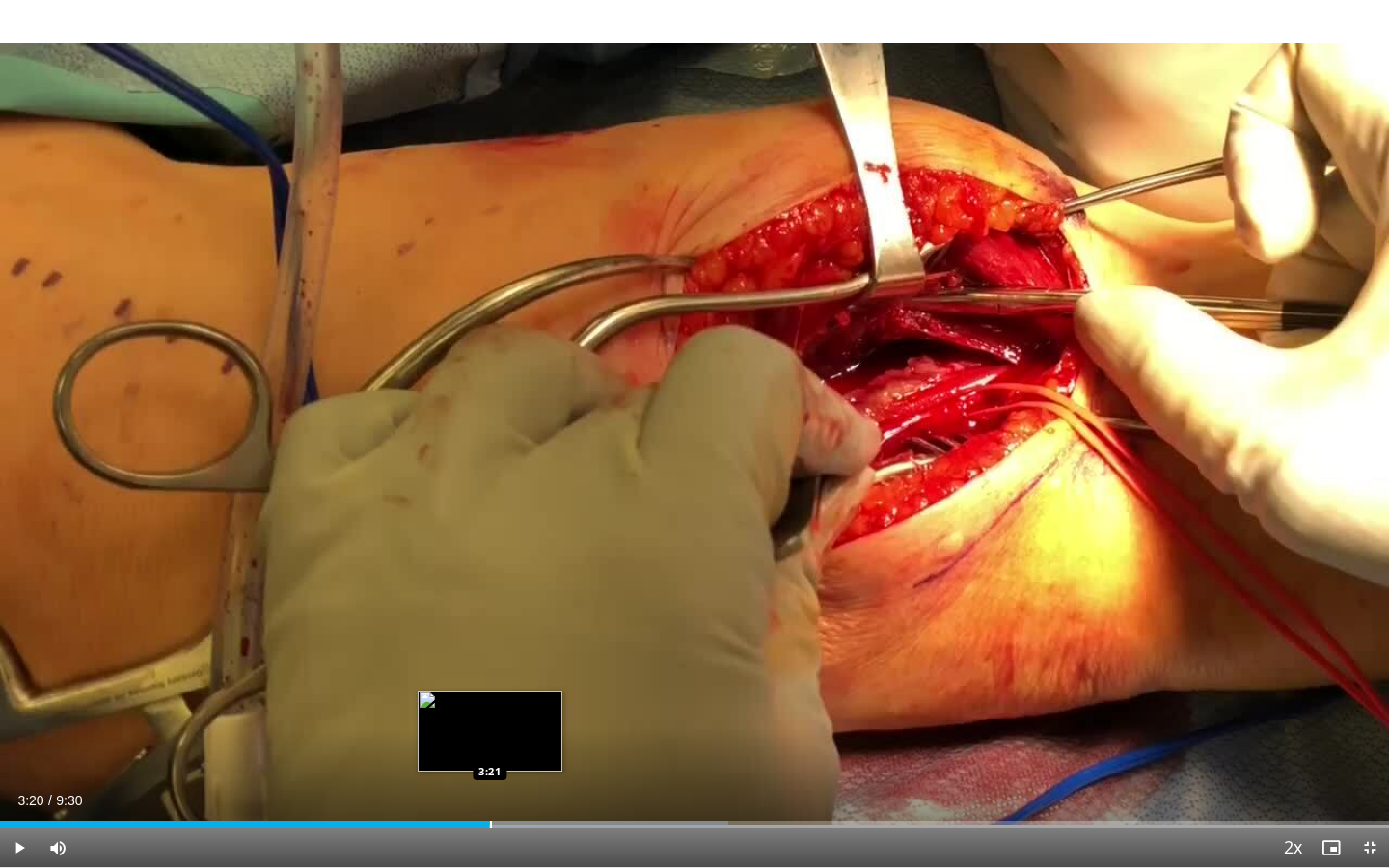 click on "3:57" at bounding box center [244, 825] 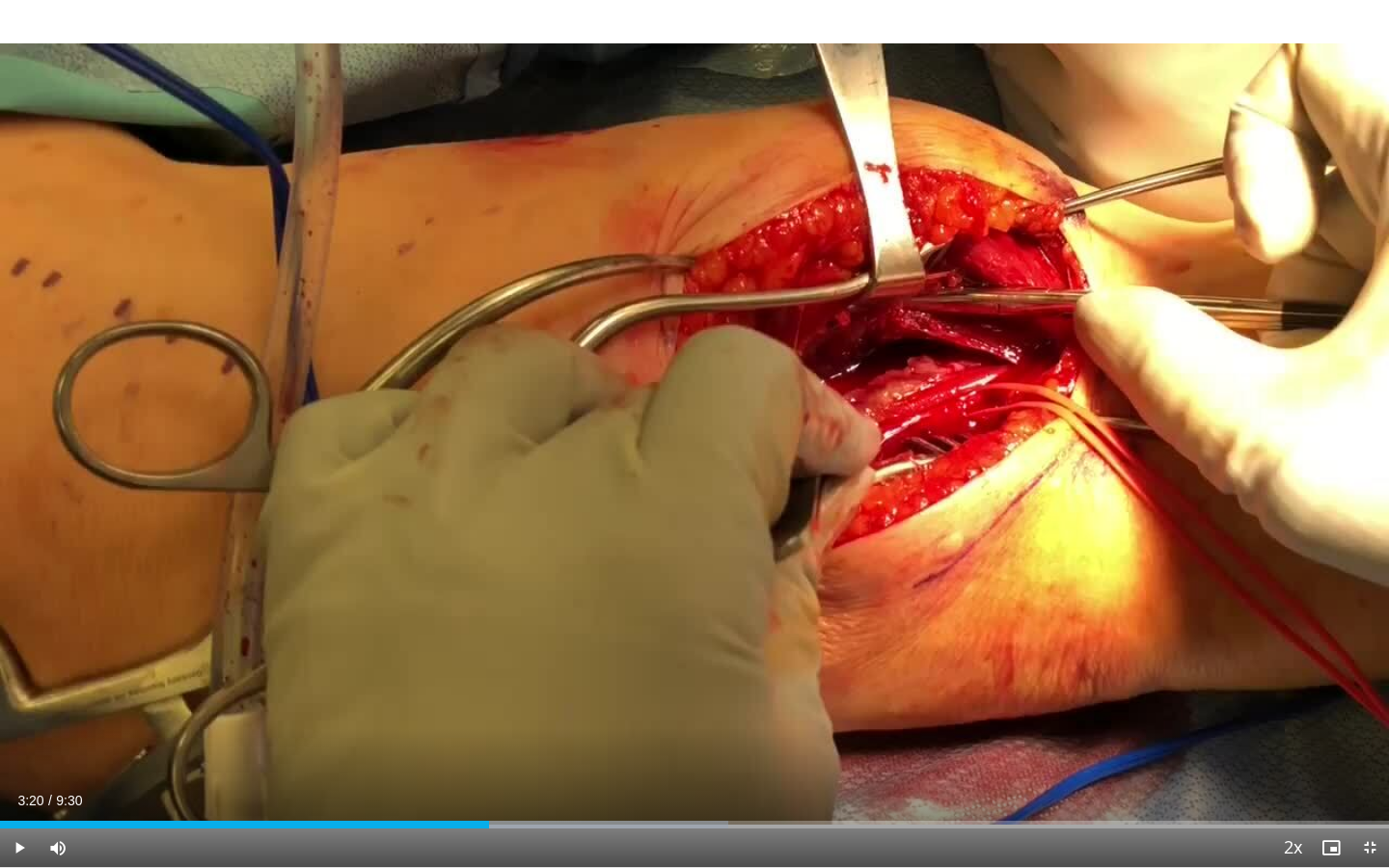 click at bounding box center (19, 848) 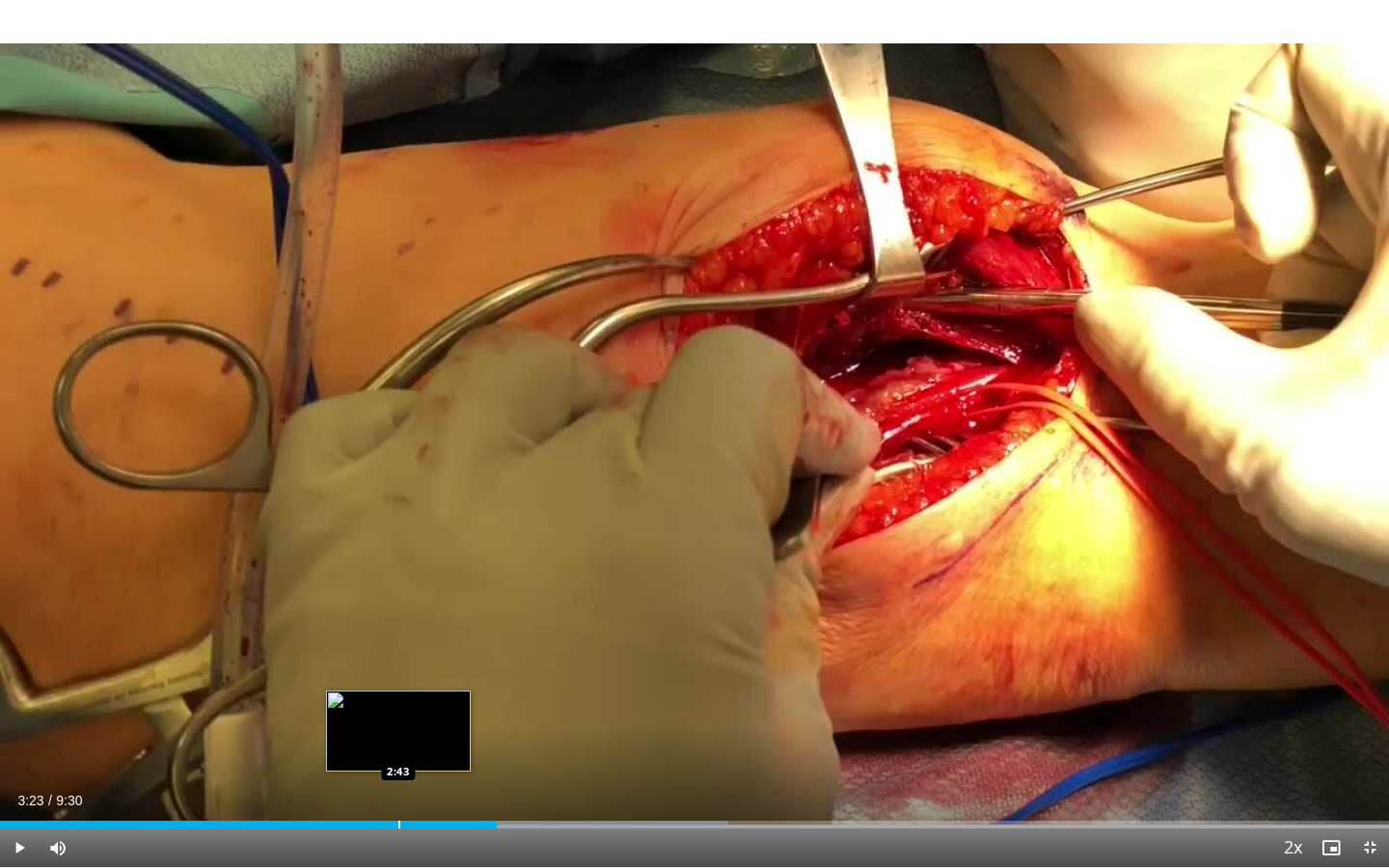 click at bounding box center [399, 825] 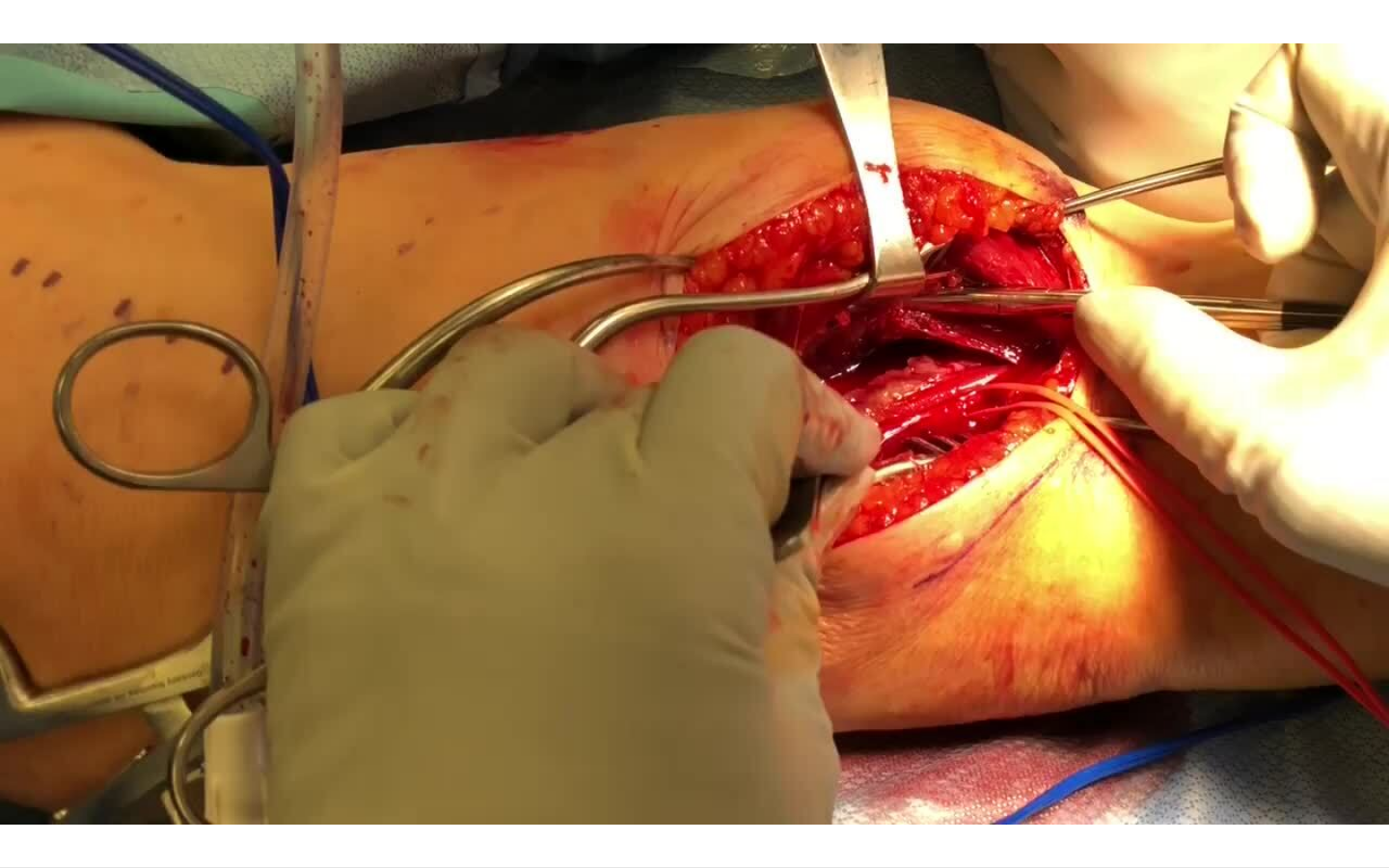 click on "10 seconds
Tap to unmute" at bounding box center (694, 433) 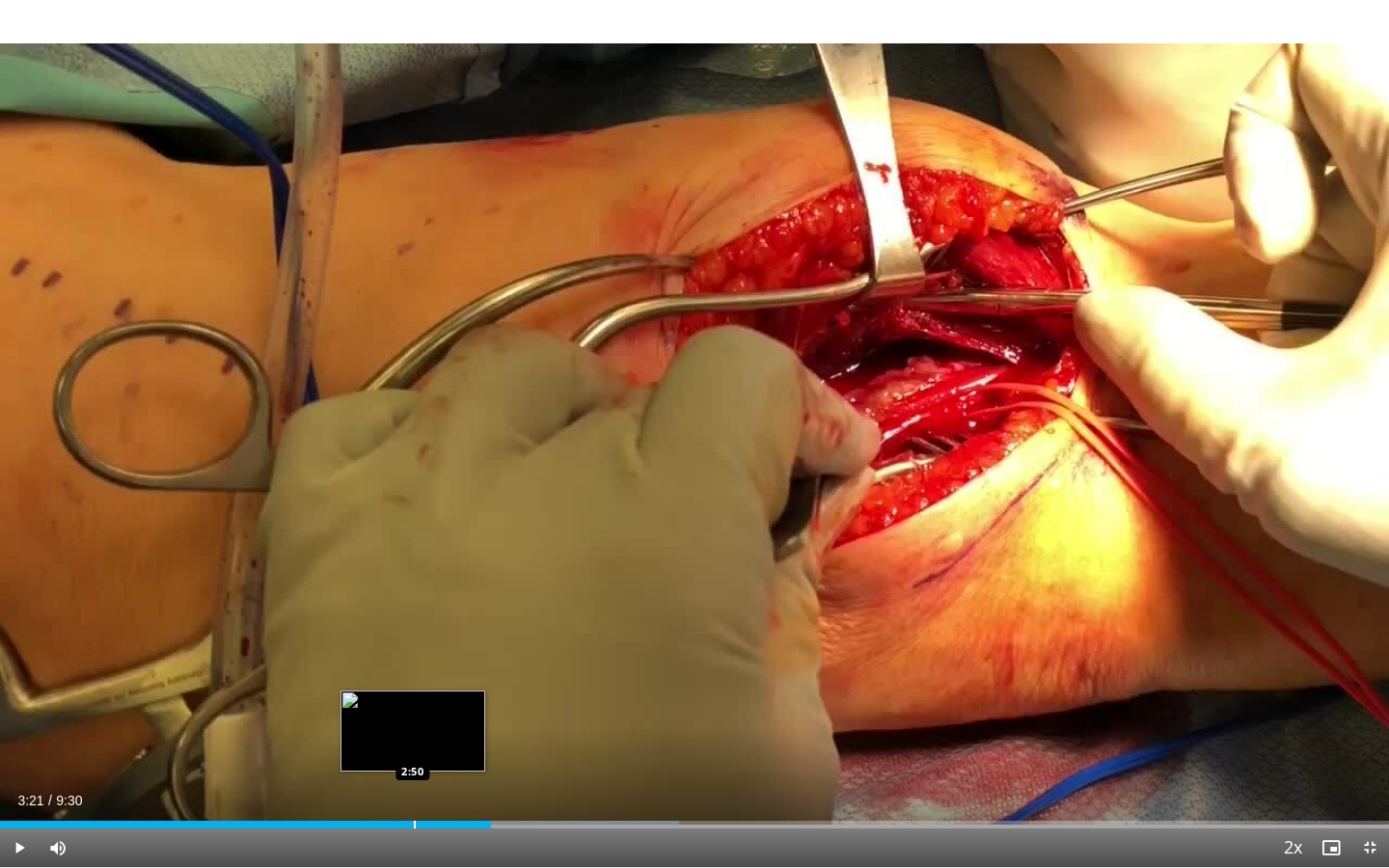 click at bounding box center (415, 825) 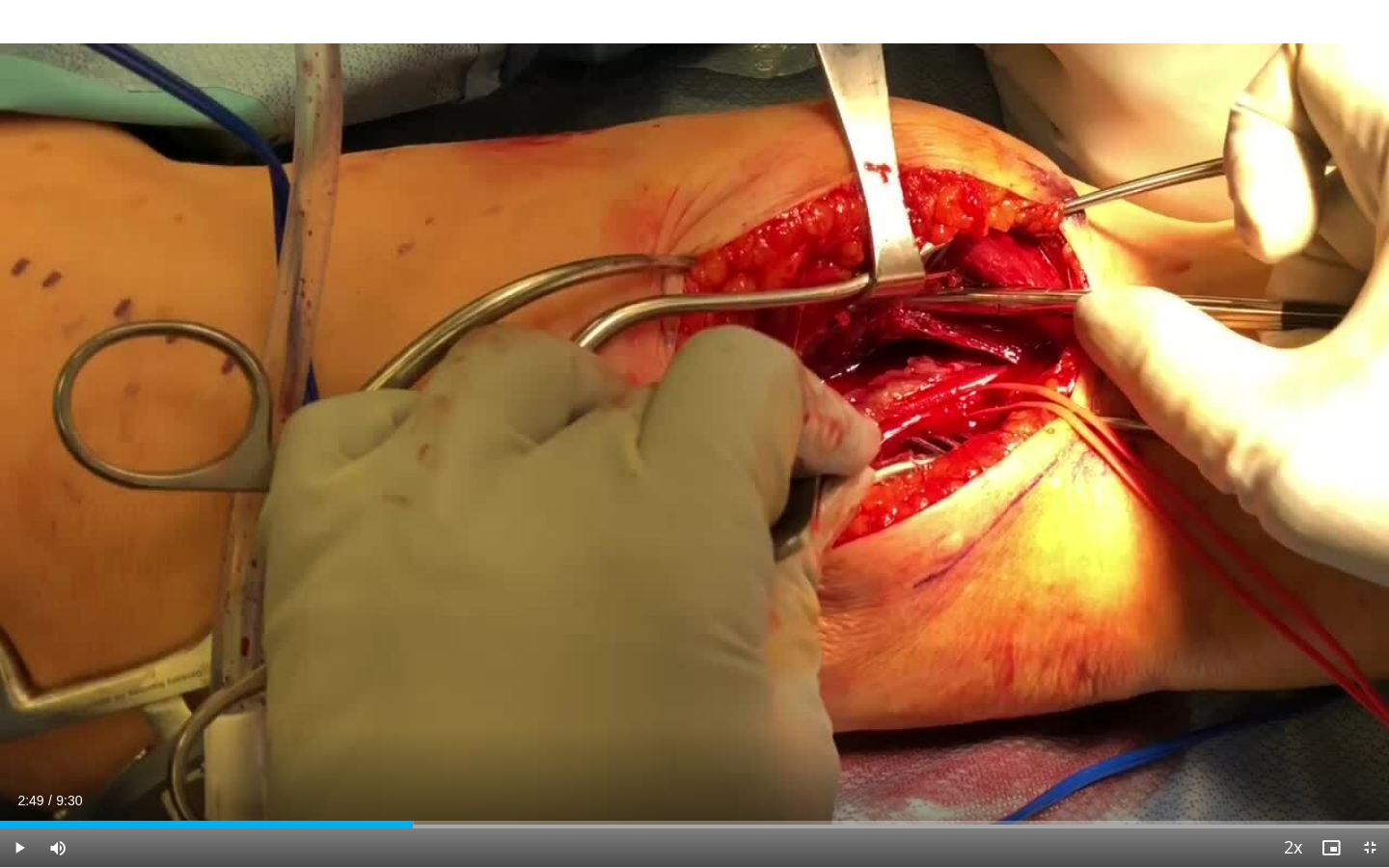 click at bounding box center [19, 848] 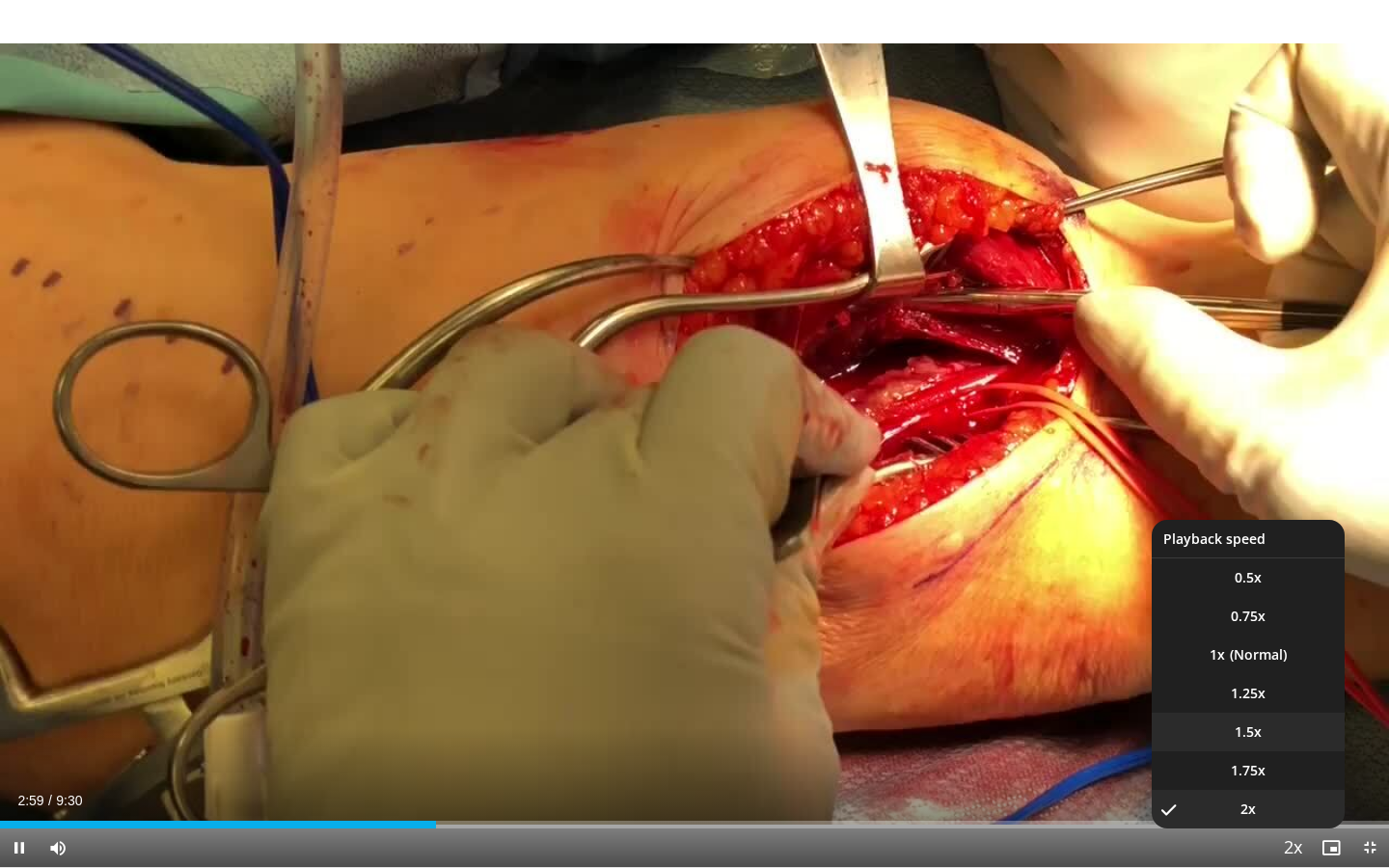 click on "1.5x" at bounding box center [1248, 578] 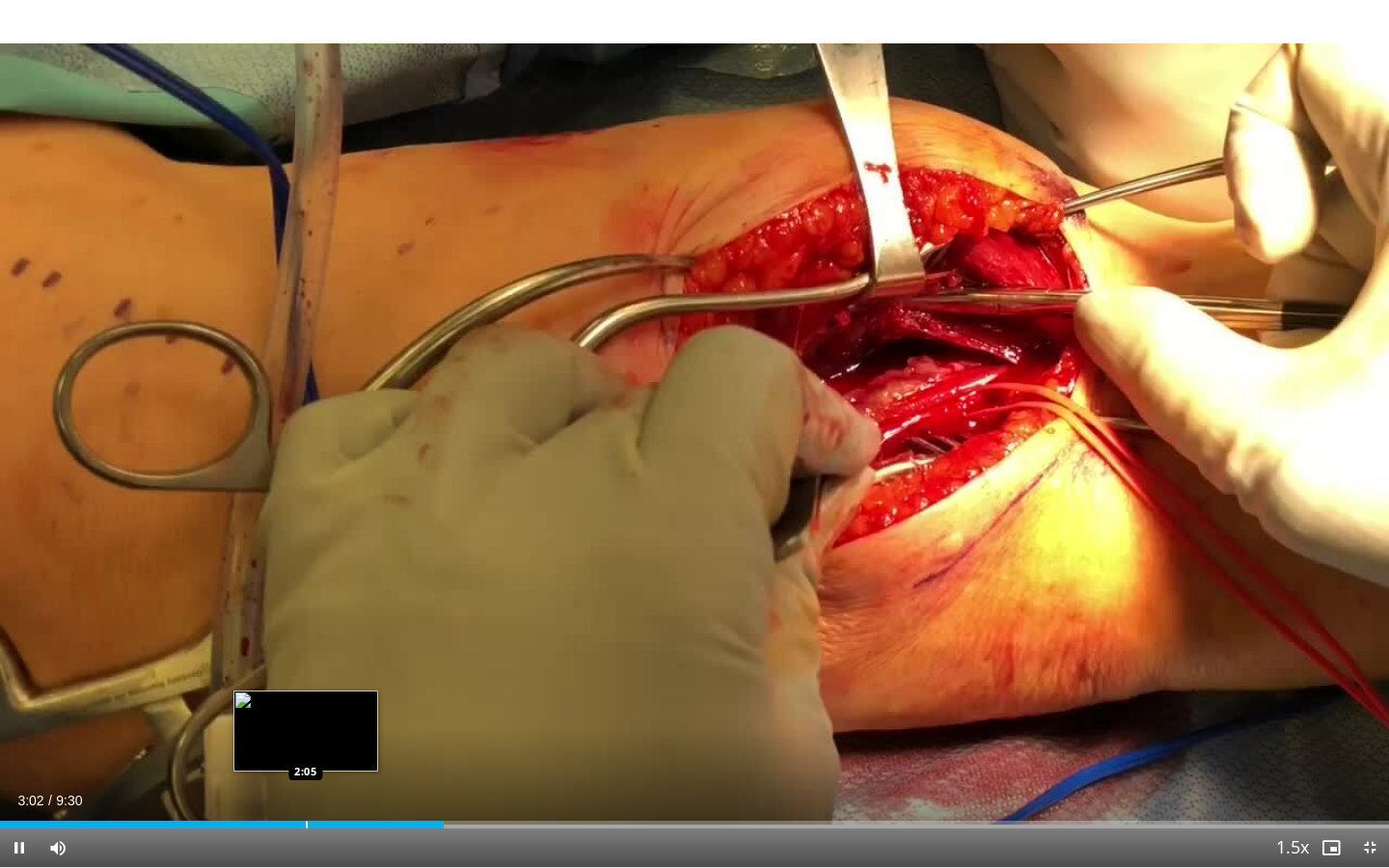 click at bounding box center [307, 825] 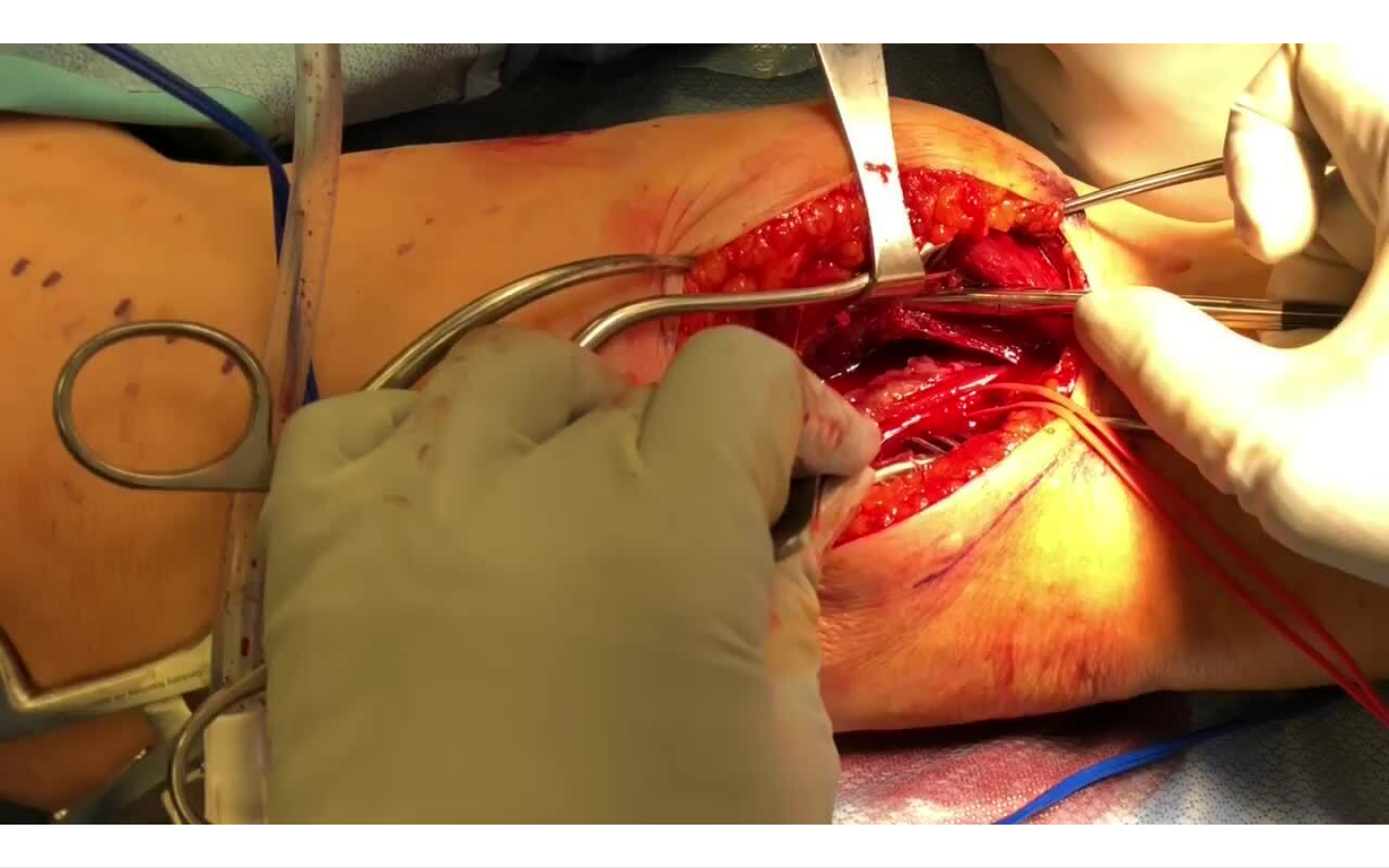 click on "**********" at bounding box center (694, 434) 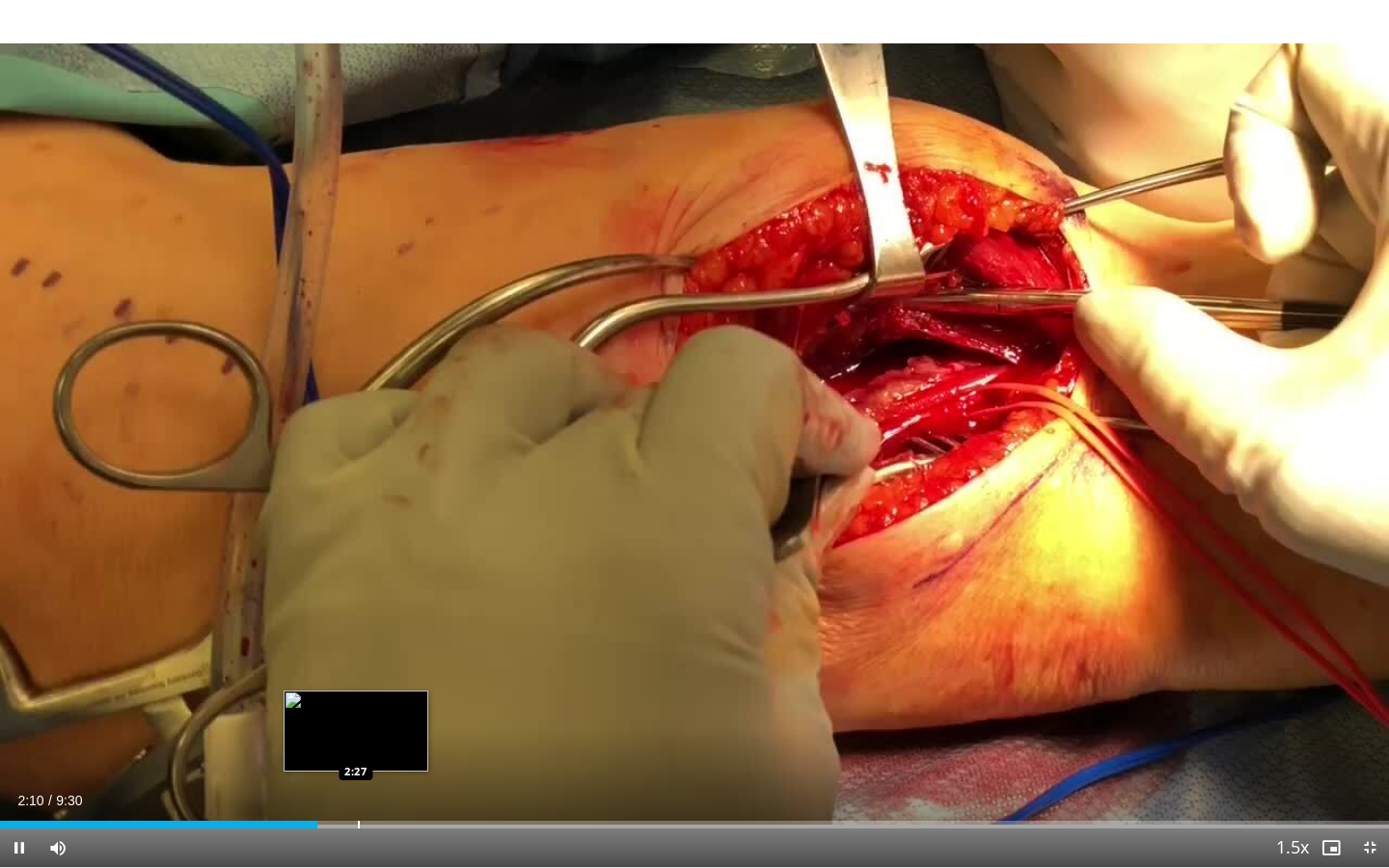 click at bounding box center (359, 825) 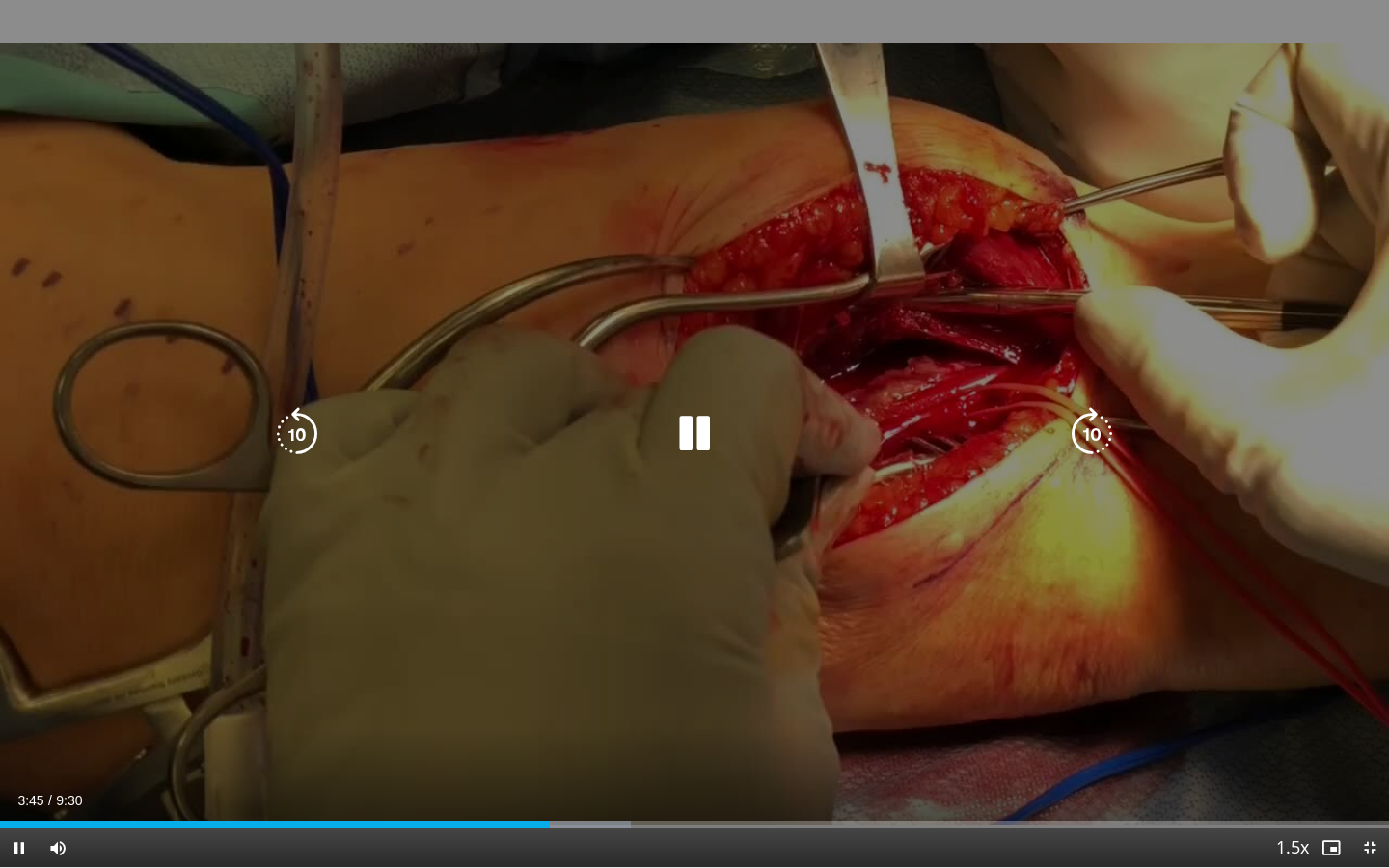click at bounding box center (694, 434) 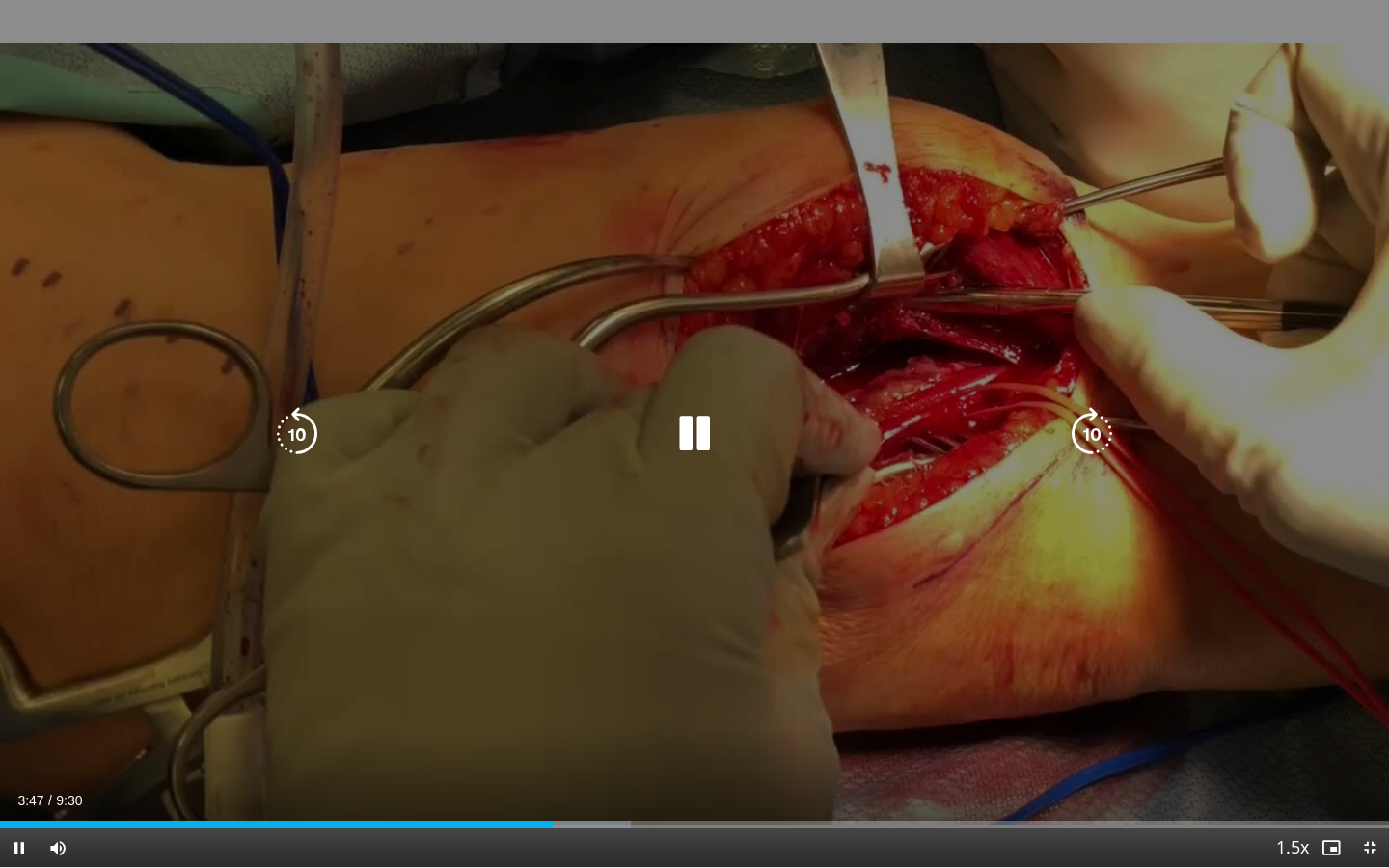 click at bounding box center (694, 434) 